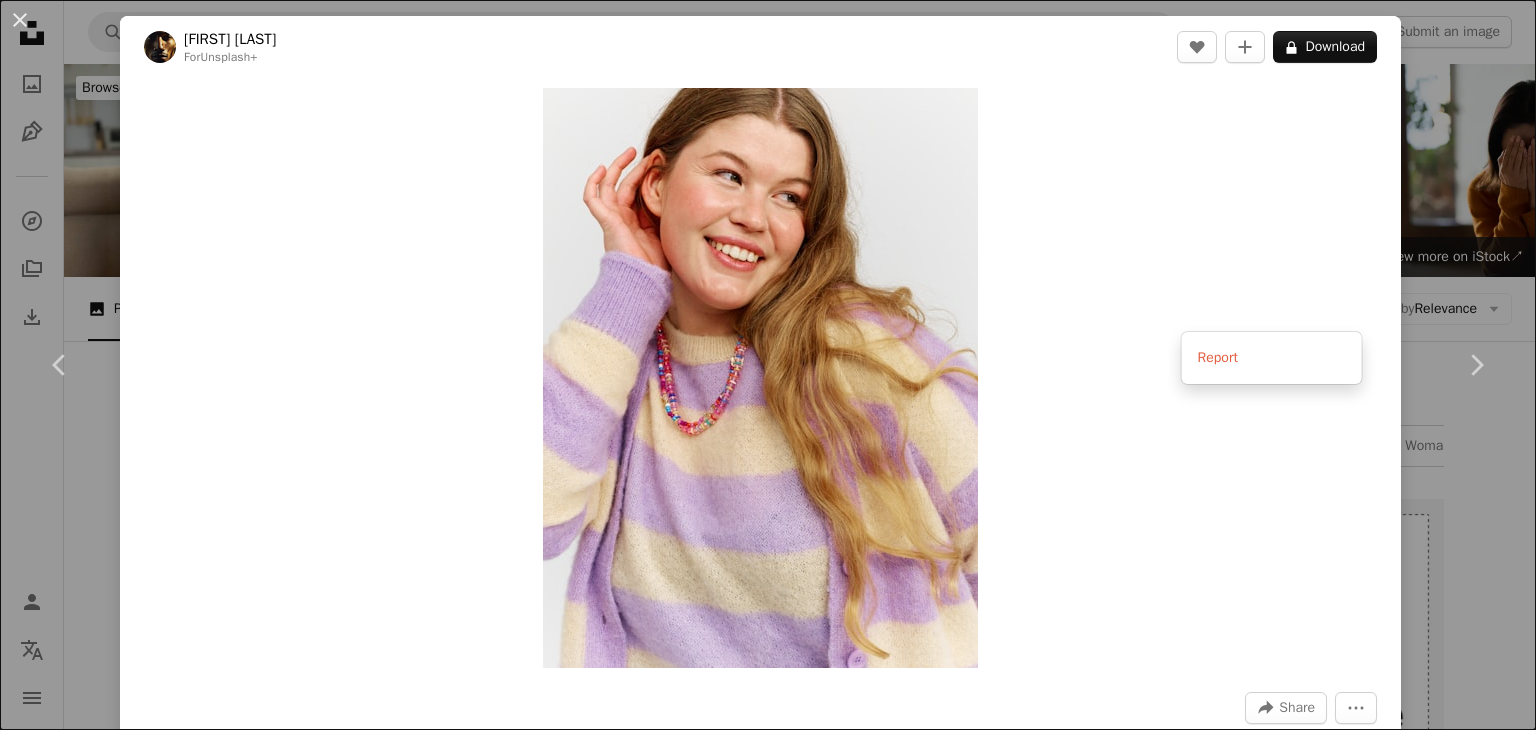 scroll, scrollTop: 10936, scrollLeft: 0, axis: vertical 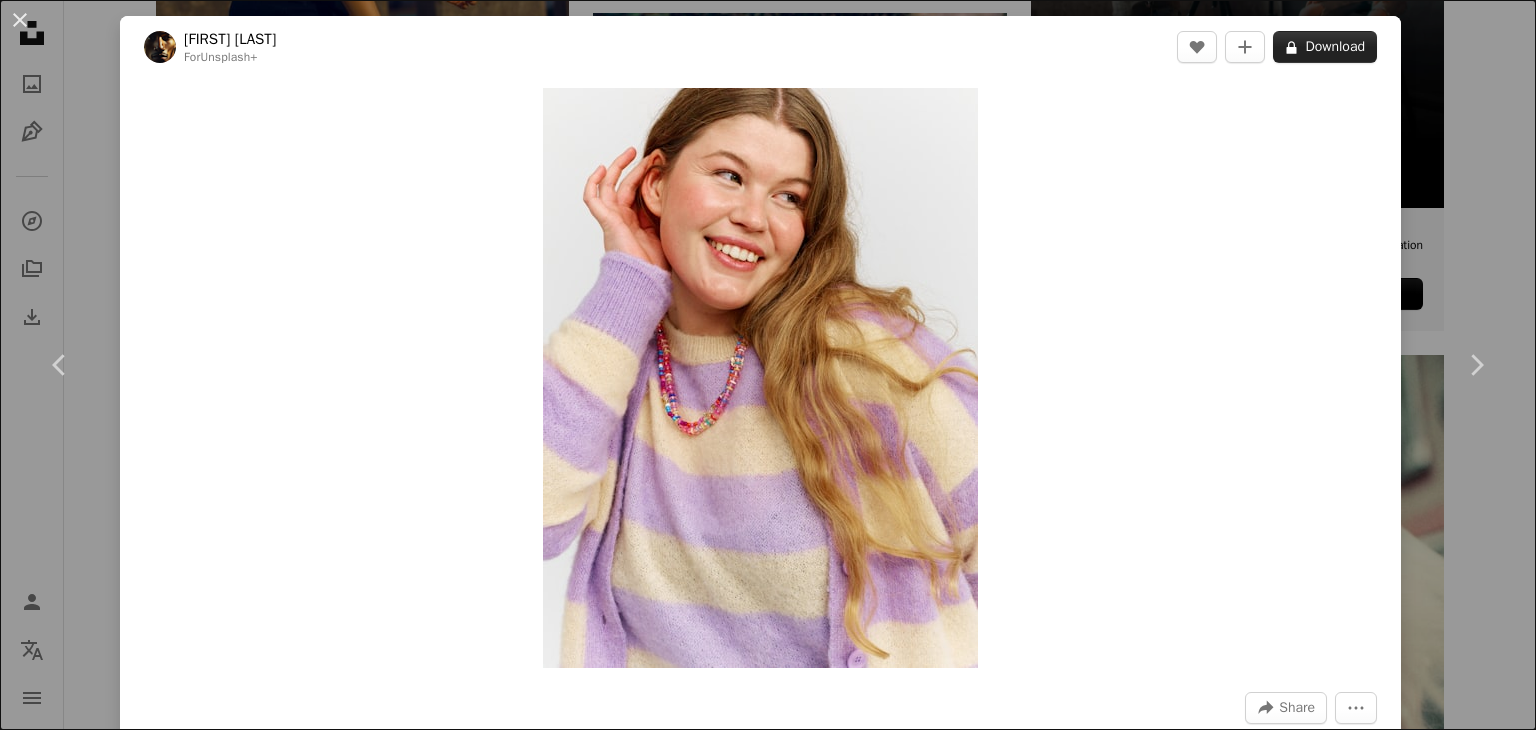 click on "A lock Download" at bounding box center (1325, 47) 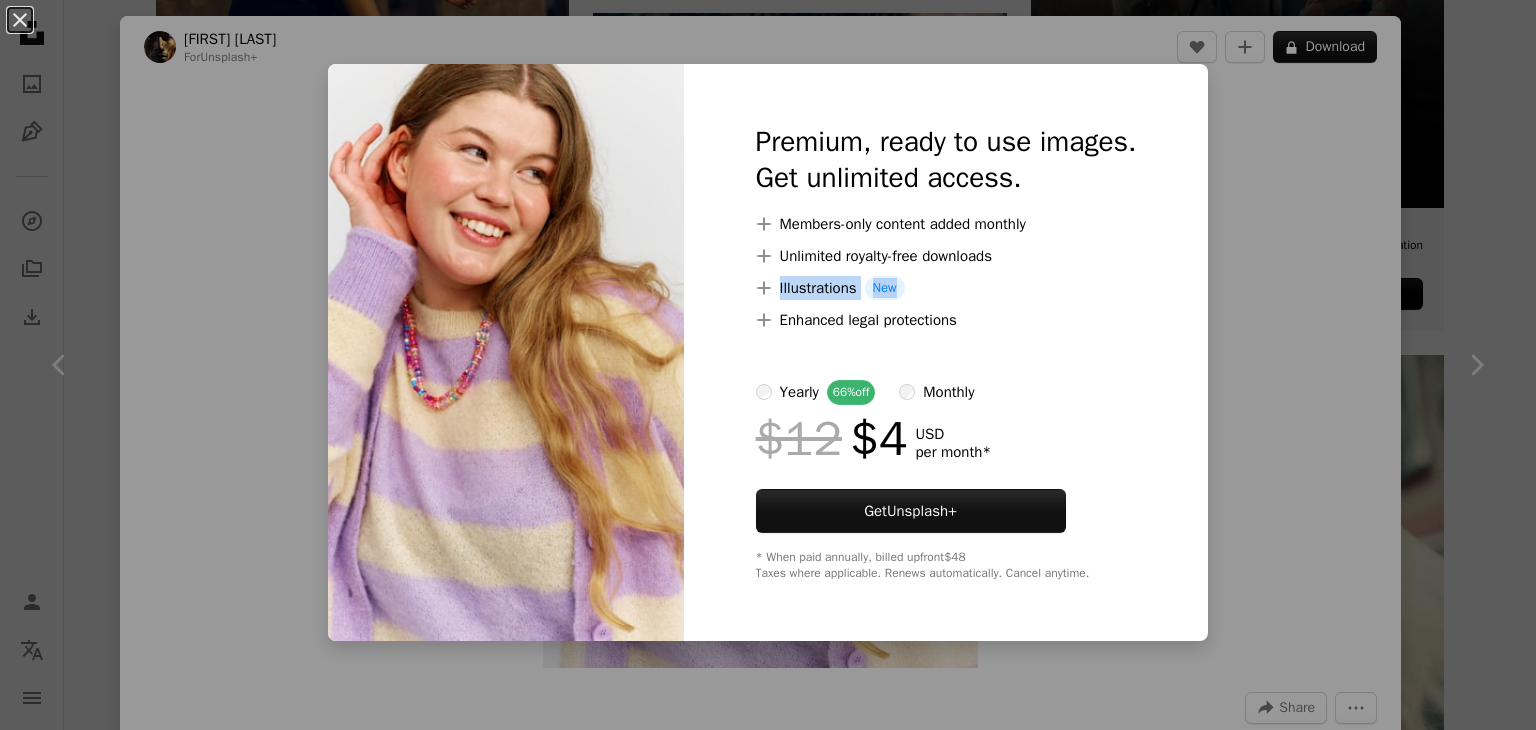drag, startPoint x: 1249, startPoint y: 289, endPoint x: 1249, endPoint y: 257, distance: 32 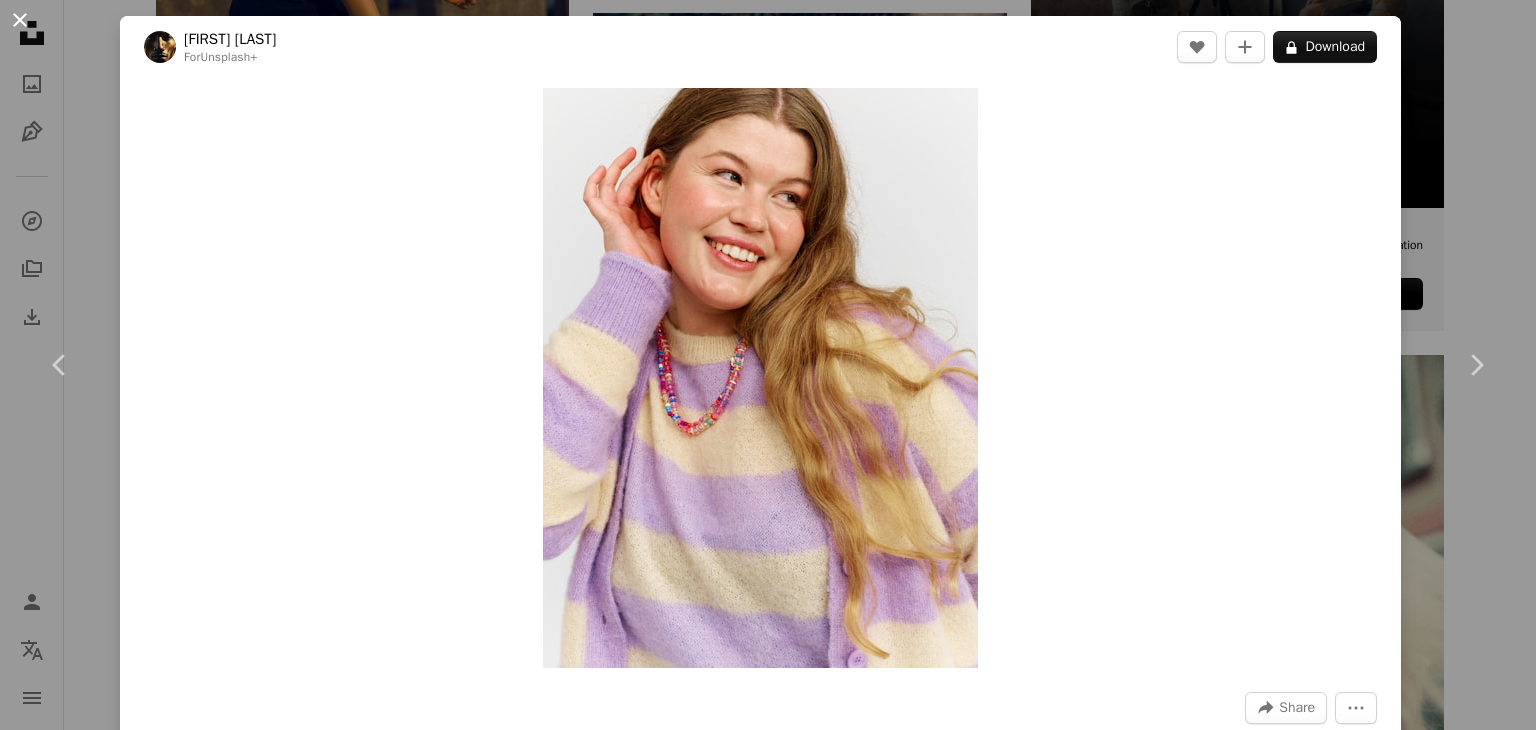 click on "An X shape" at bounding box center [20, 20] 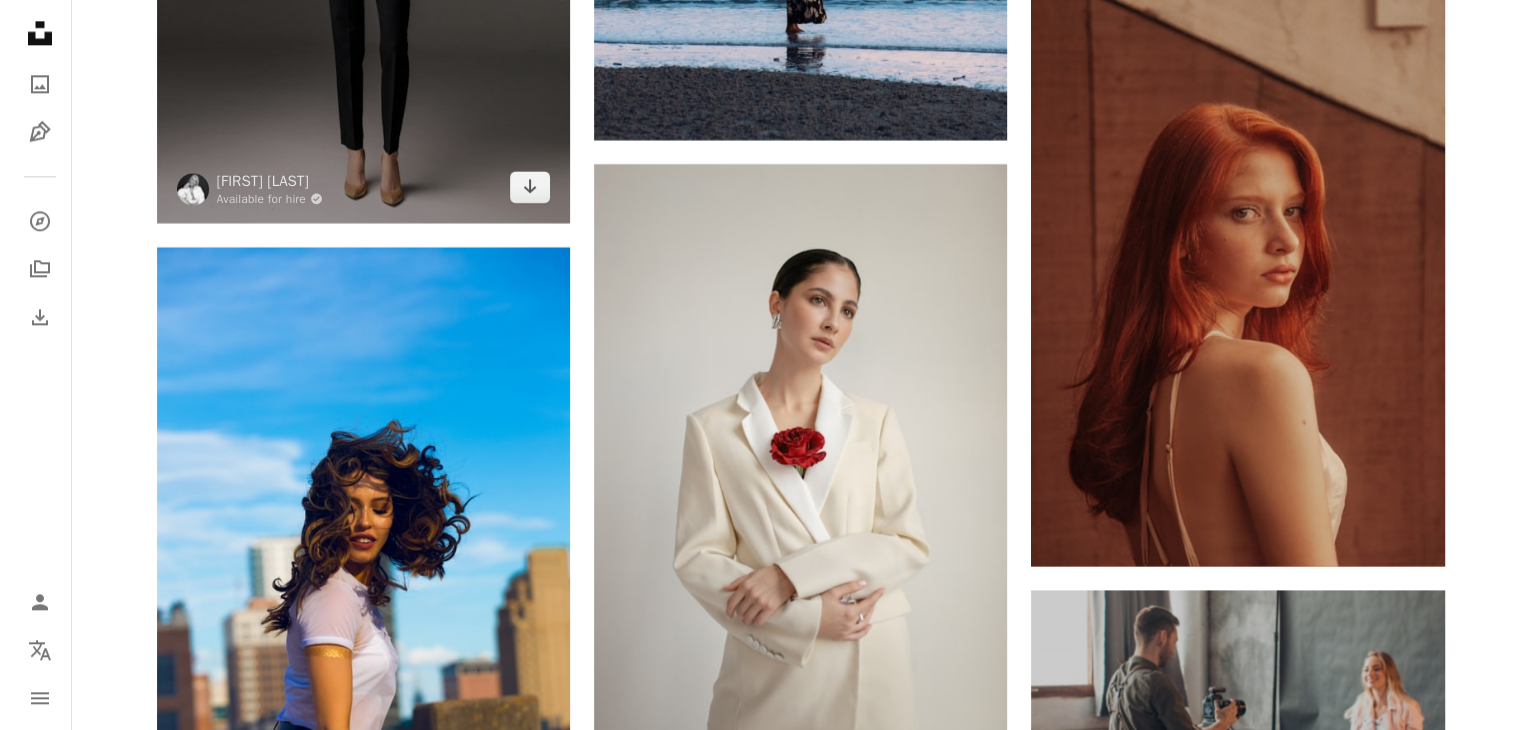 scroll, scrollTop: 10136, scrollLeft: 0, axis: vertical 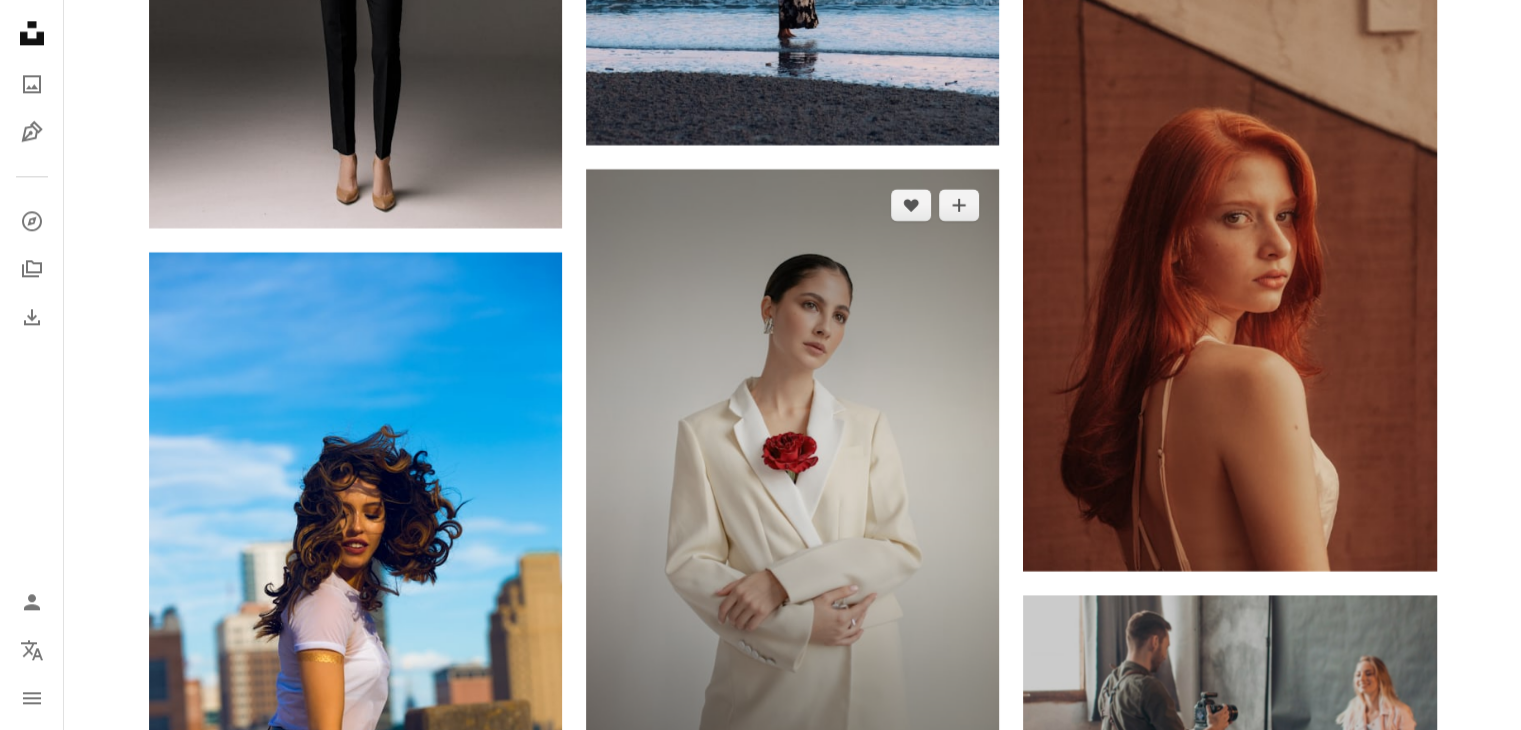 click at bounding box center [792, 479] 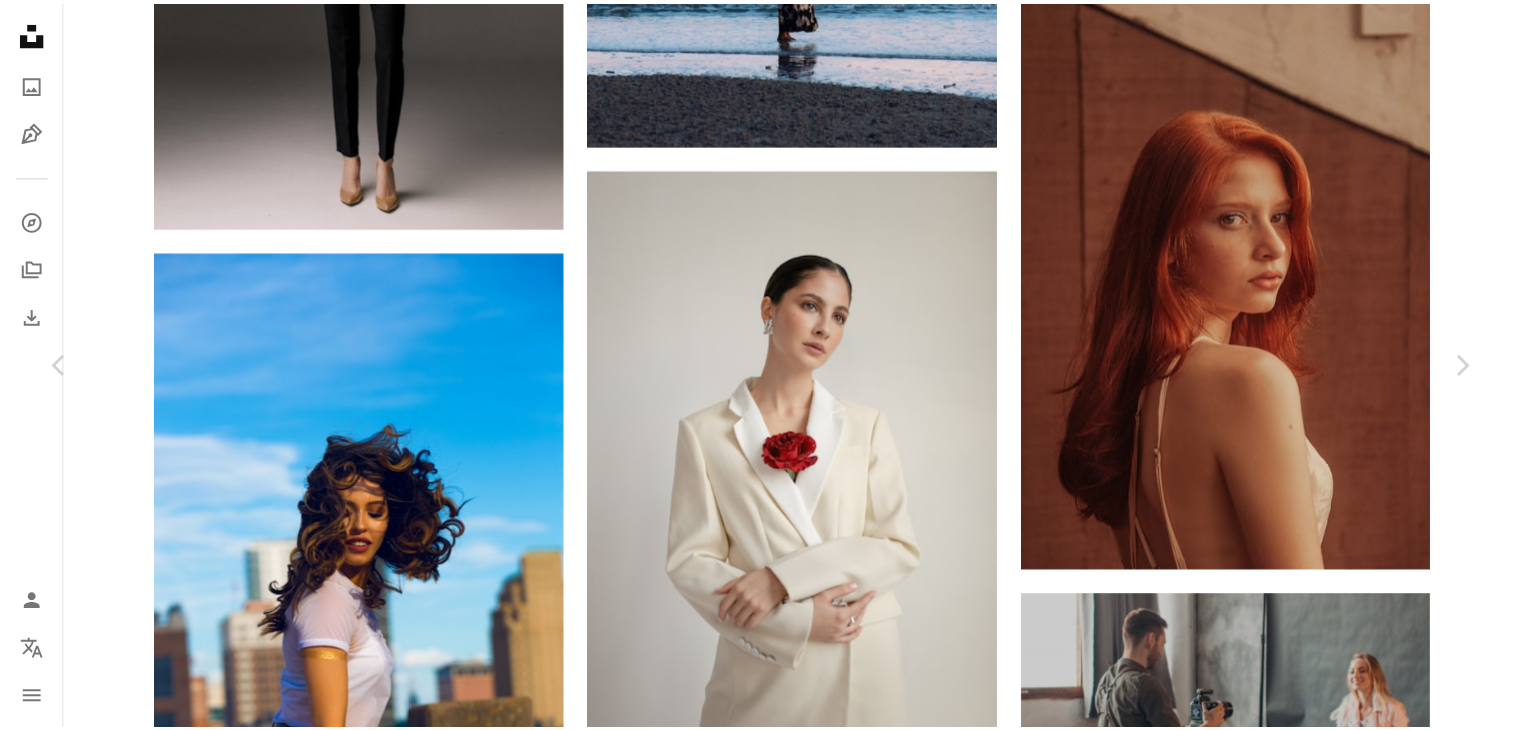 scroll, scrollTop: 100, scrollLeft: 0, axis: vertical 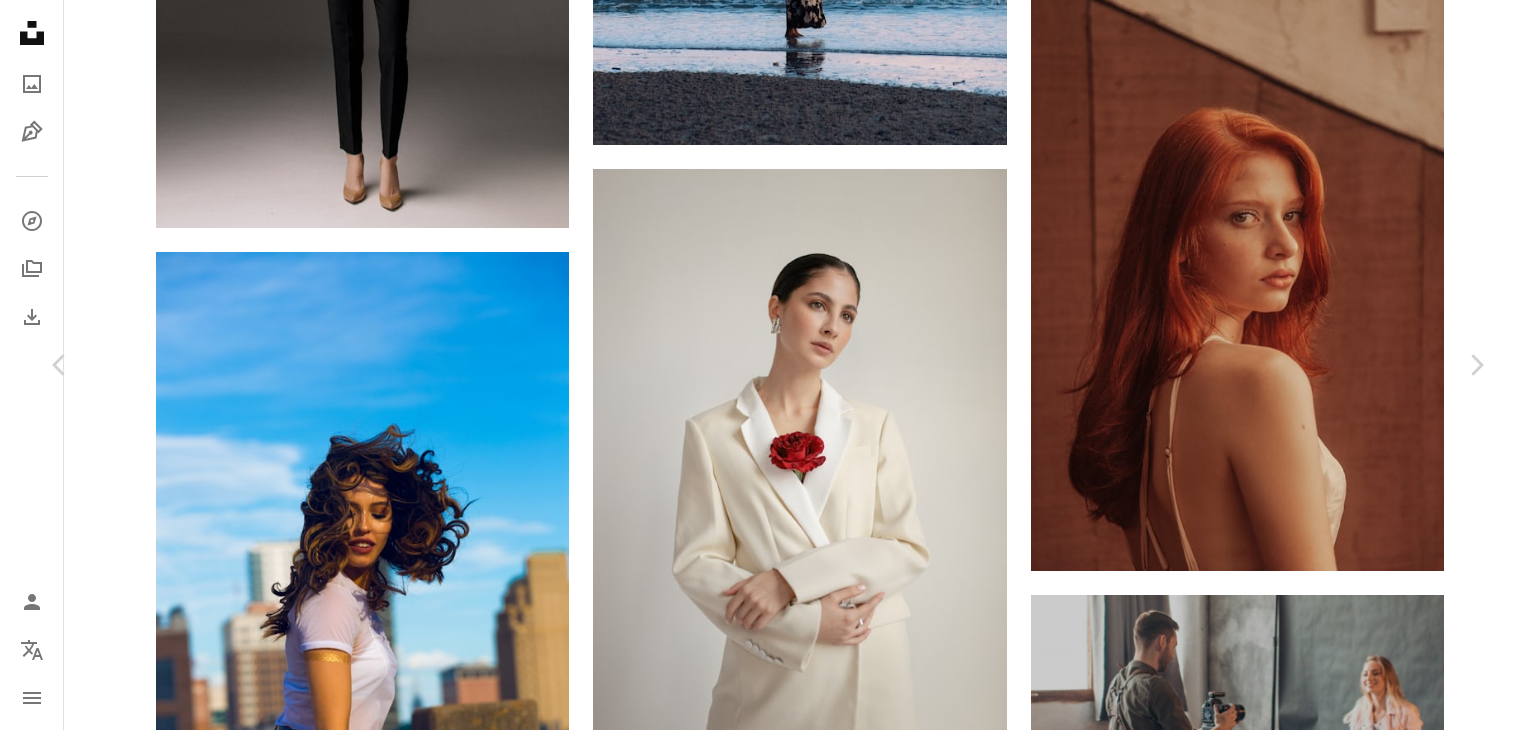 click on "Download free" at bounding box center [1287, 5522] 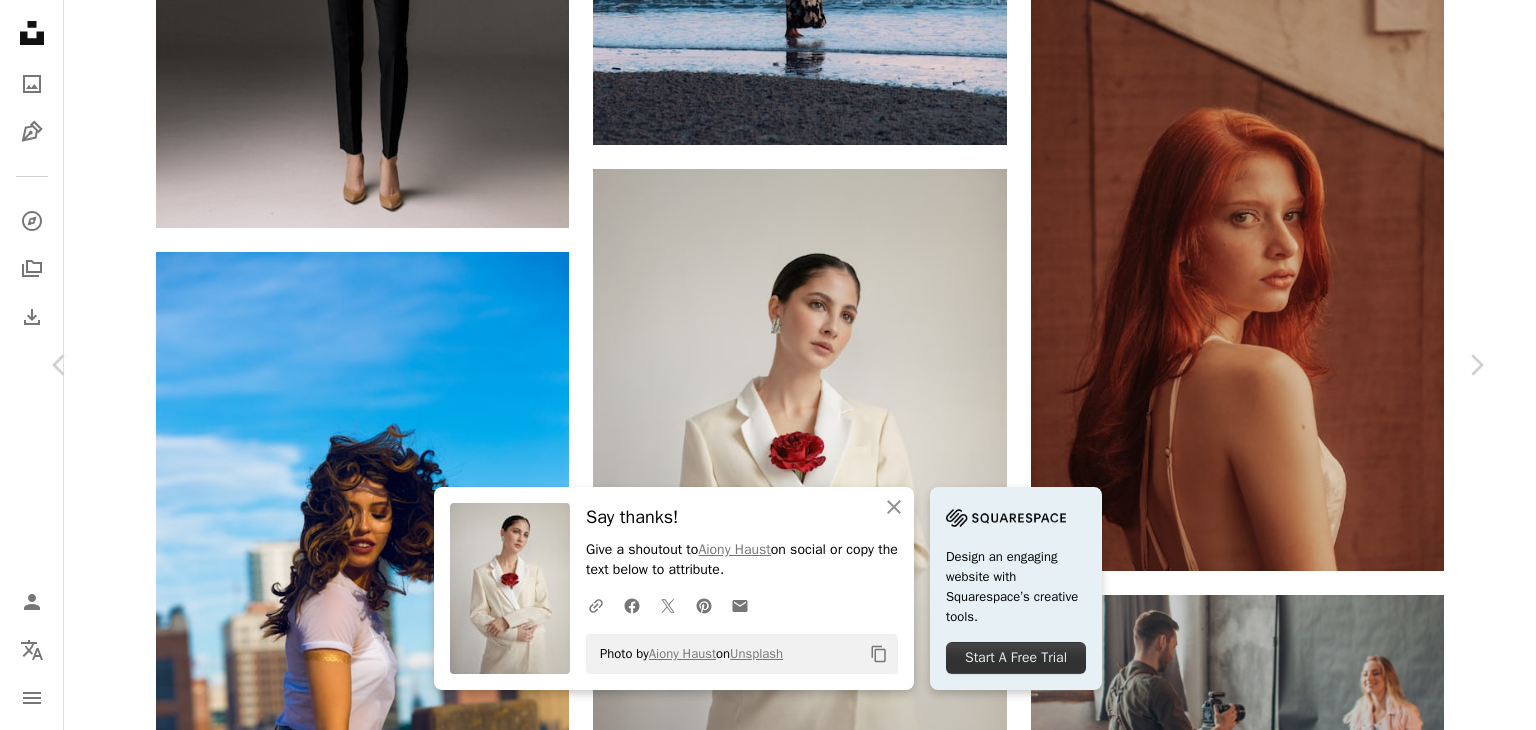 drag, startPoint x: 127, startPoint y: 56, endPoint x: 298, endPoint y: 109, distance: 179.02513 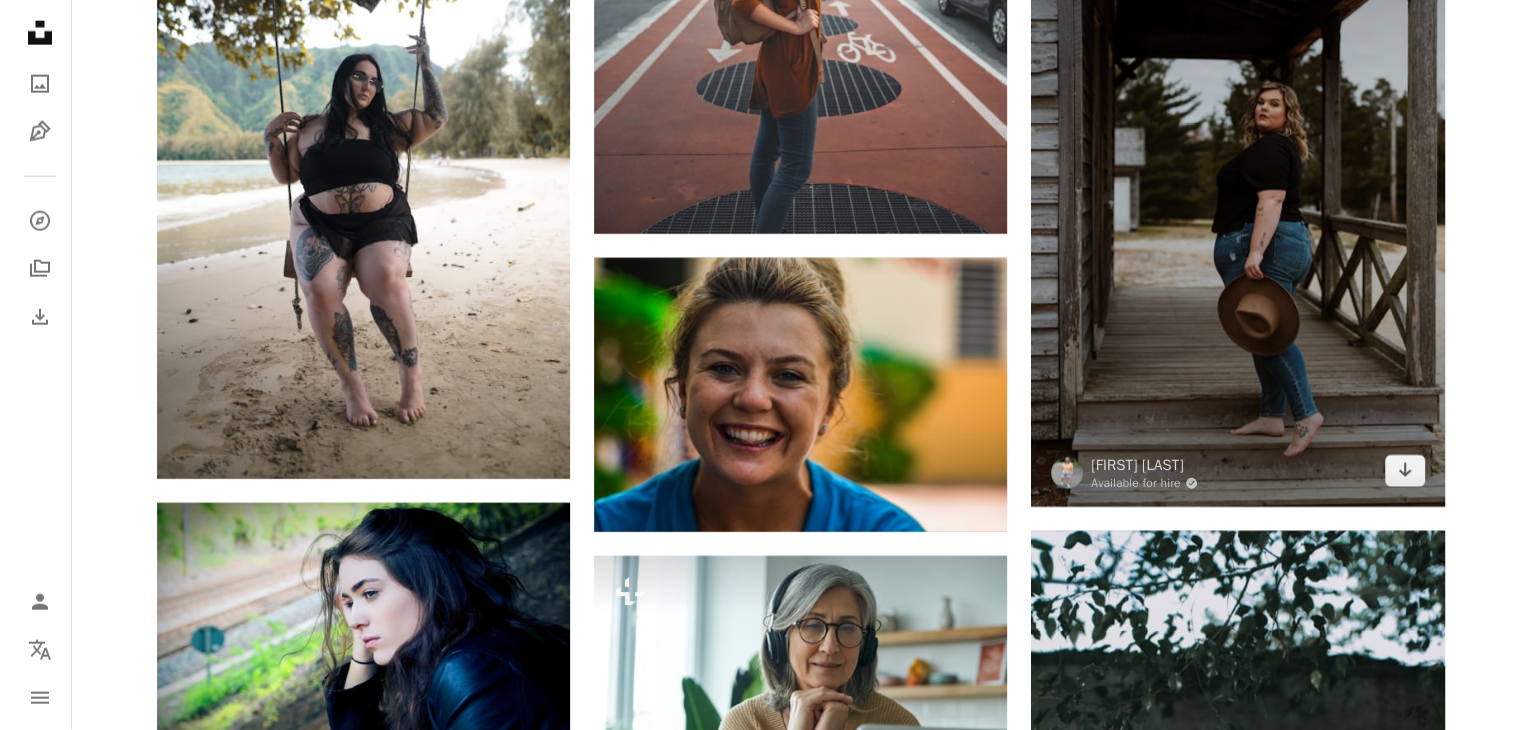 scroll, scrollTop: 12636, scrollLeft: 0, axis: vertical 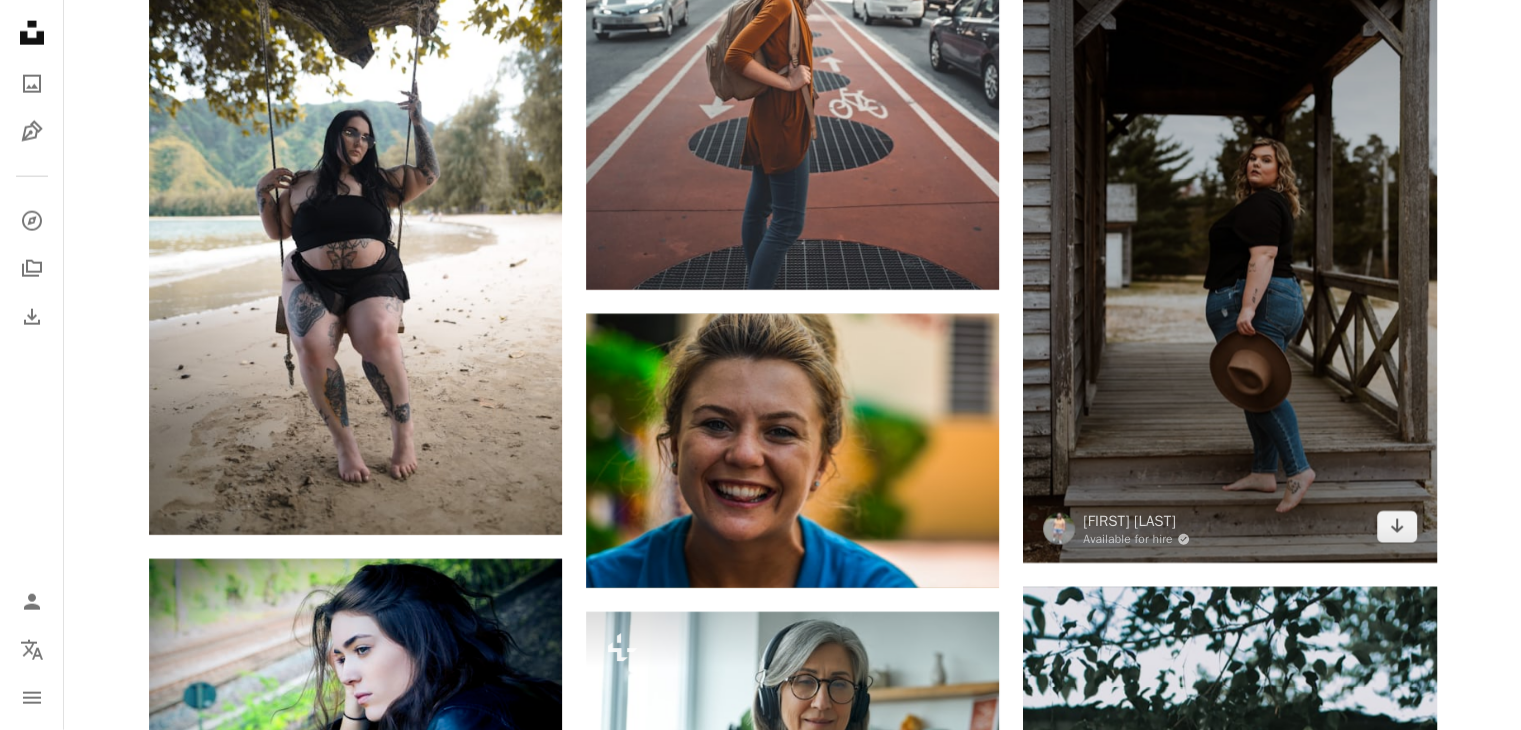 click at bounding box center [1229, 253] 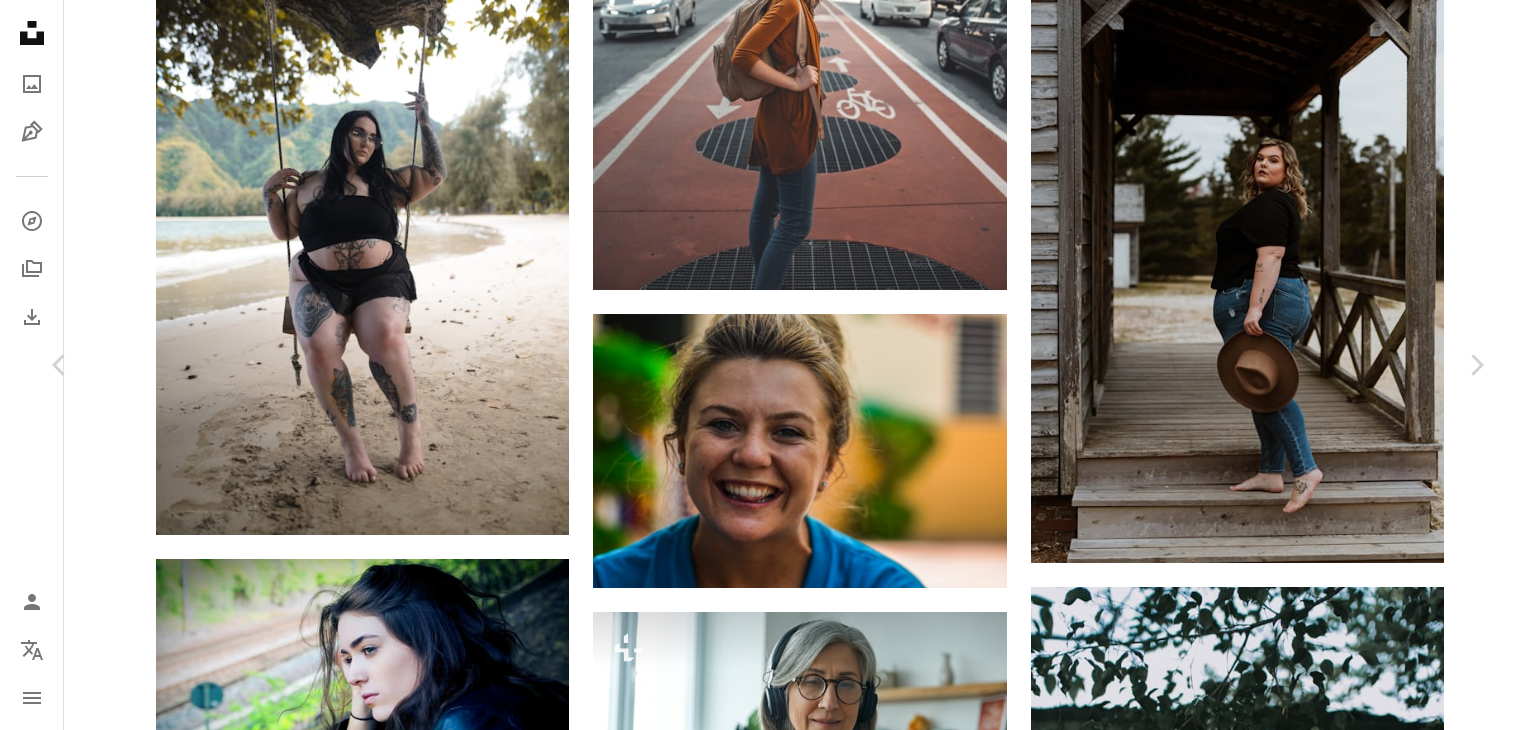 click on "Download free" at bounding box center [1287, 6803] 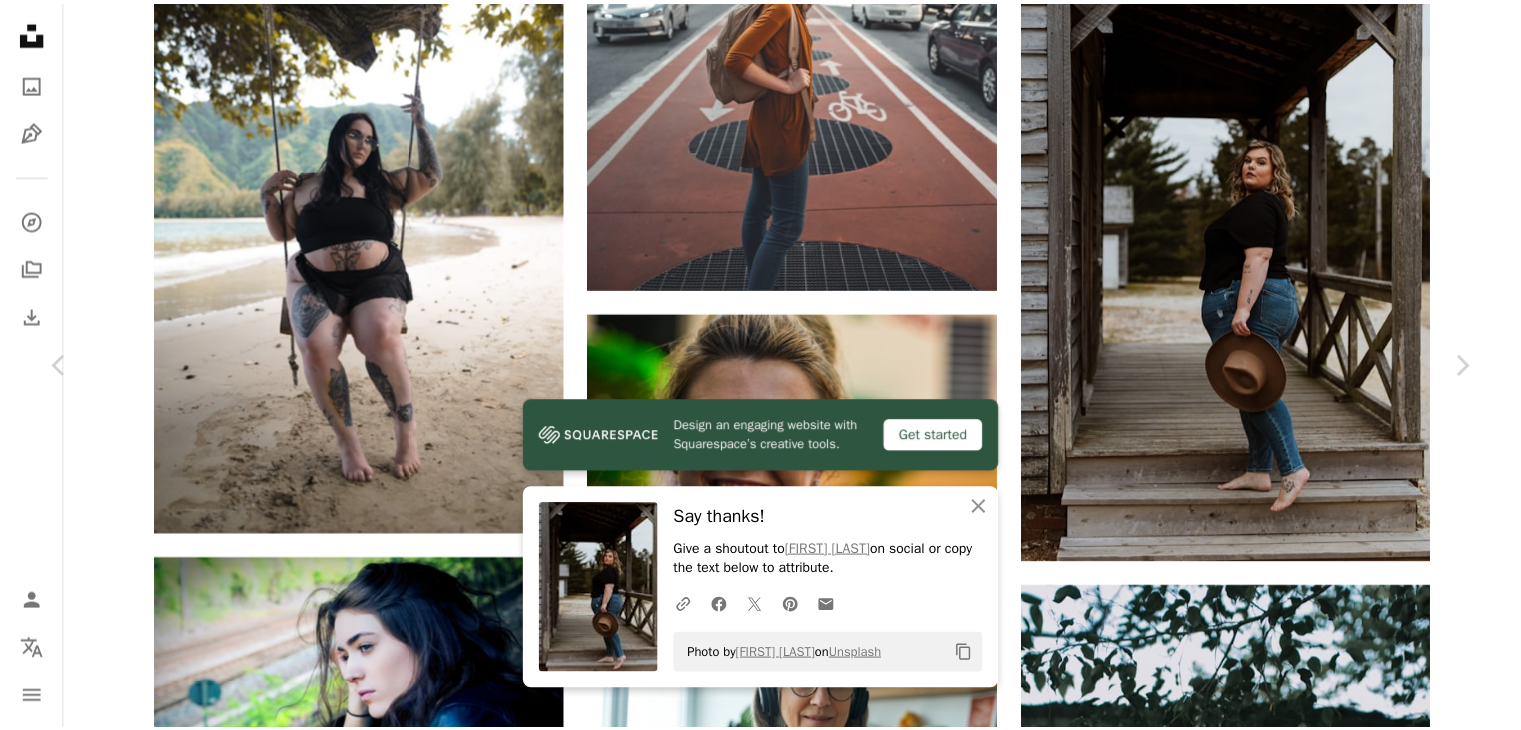 scroll, scrollTop: 0, scrollLeft: 0, axis: both 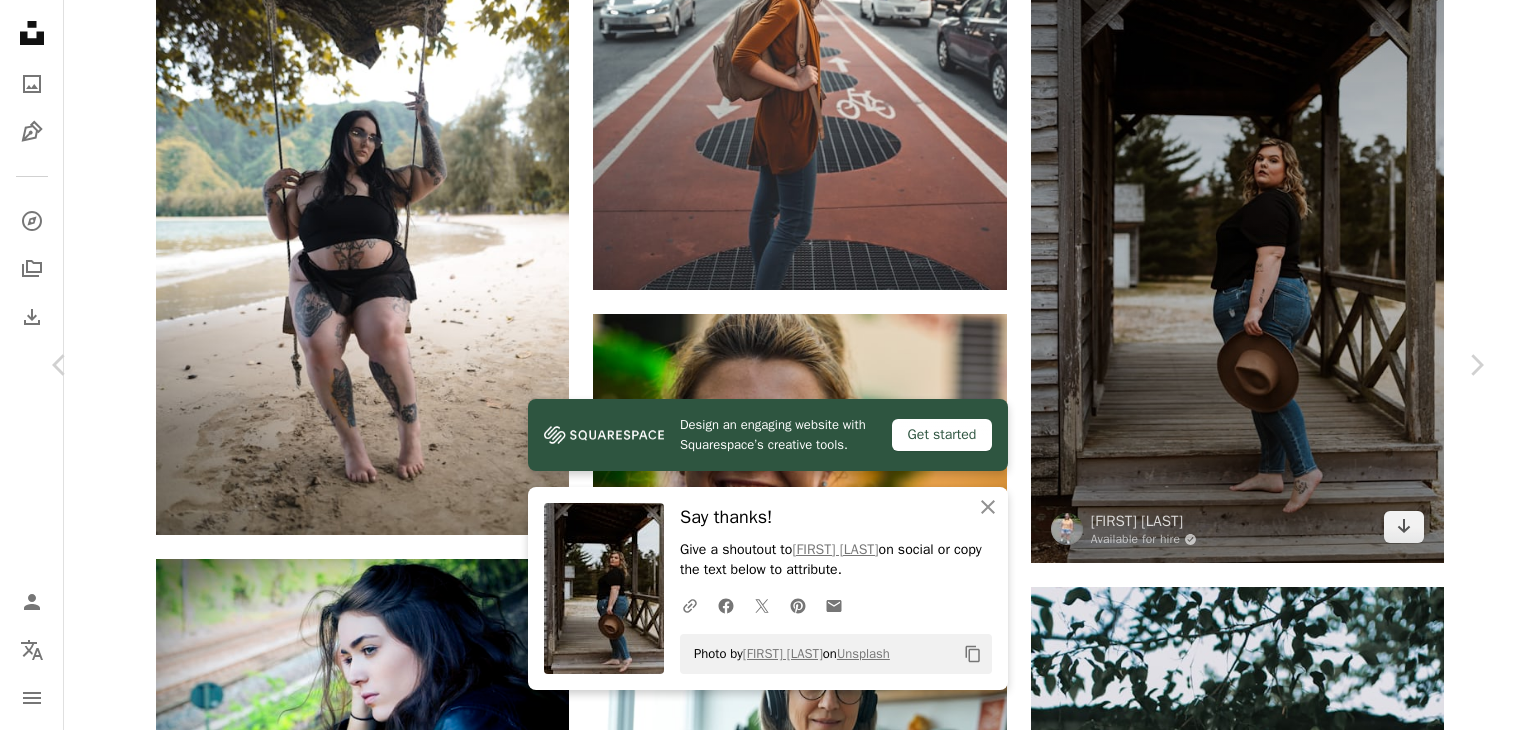 click on "An X shape Chevron left Chevron right Design an engaging website with Squarespace’s creative tools. Get started An X shape Close Say thanks! Give a shoutout to [FIRST] [LAST] on social or copy the text below to attribute. A URL sharing icon (chains) Facebook icon X (formerly Twitter) icon Pinterest icon An envelope Photo by [FIRST] [LAST] on Unsplash
Copy content [FIRST] [LAST] Available for hire A checkmark inside of a circle A heart A plus sign Download free Chevron down Zoom in Views 4,066,793 Downloads 18,279 Featured in Photos , People A forward-right arrow Share Info icon Info More Actions Brand Photo Shoot of Plus Size Web Designer [FIRST] [LAST]. Taken by @Captured_by_Cai. Calendar outlined Published on [MONTH] [DAY], [YEAR] Camera Canon, EOS 6D Mark II Safety Free to use under the Unsplash License portrait people tattoo fat web designer plus size body positive building black human clothing wood bridge apparel housing jeans hat denim patio pants HD Wallpapers Browse premium related images on iStock" at bounding box center (768, 7121) 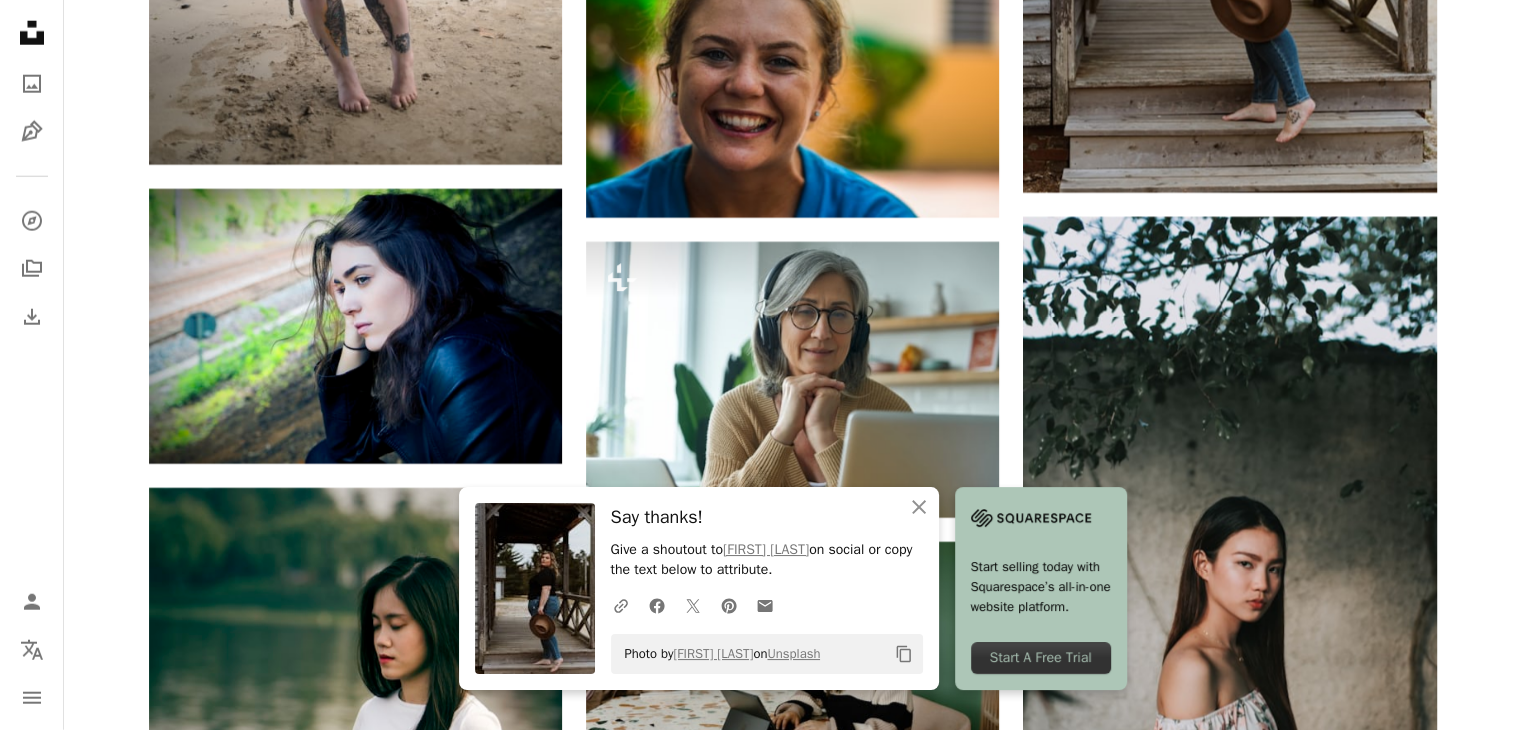 scroll, scrollTop: 13136, scrollLeft: 0, axis: vertical 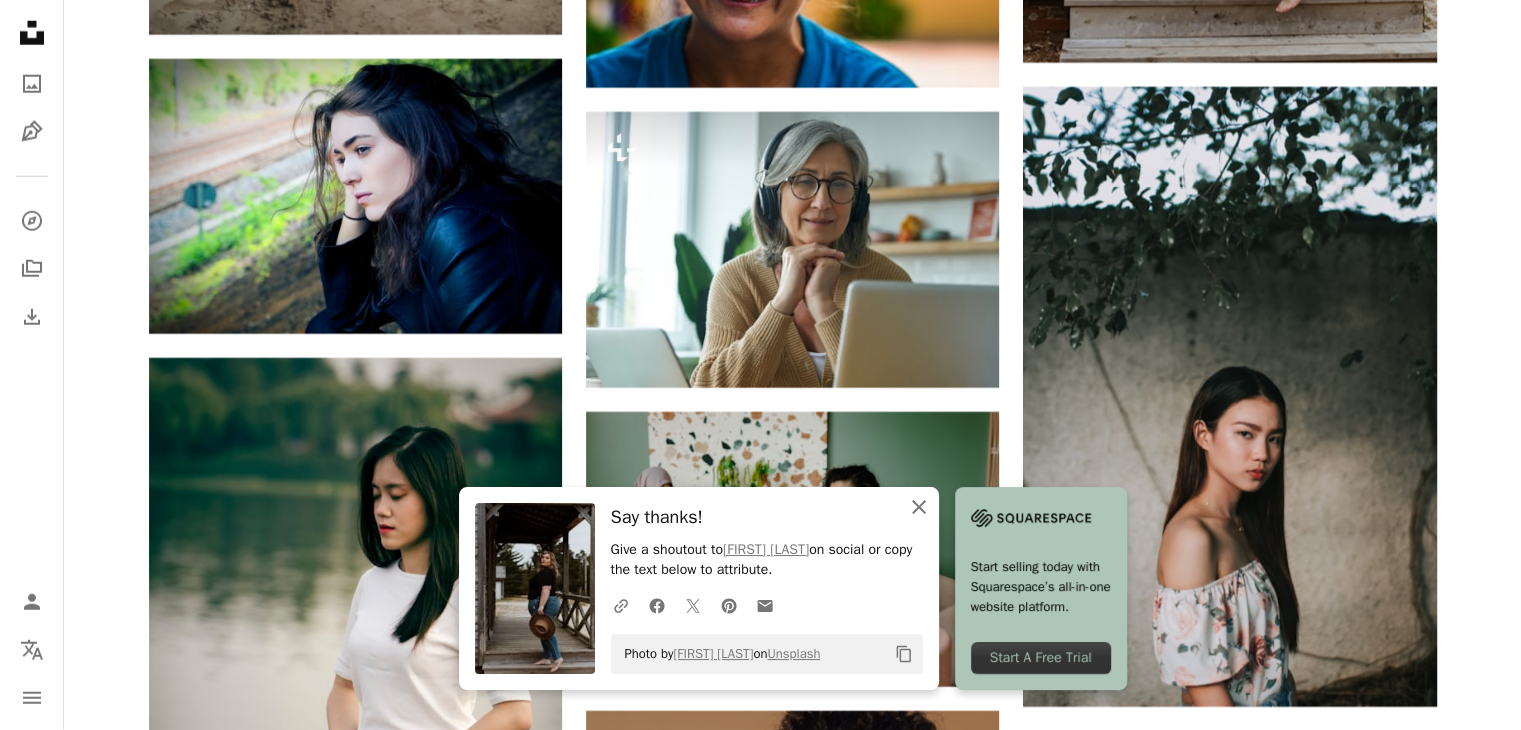 click 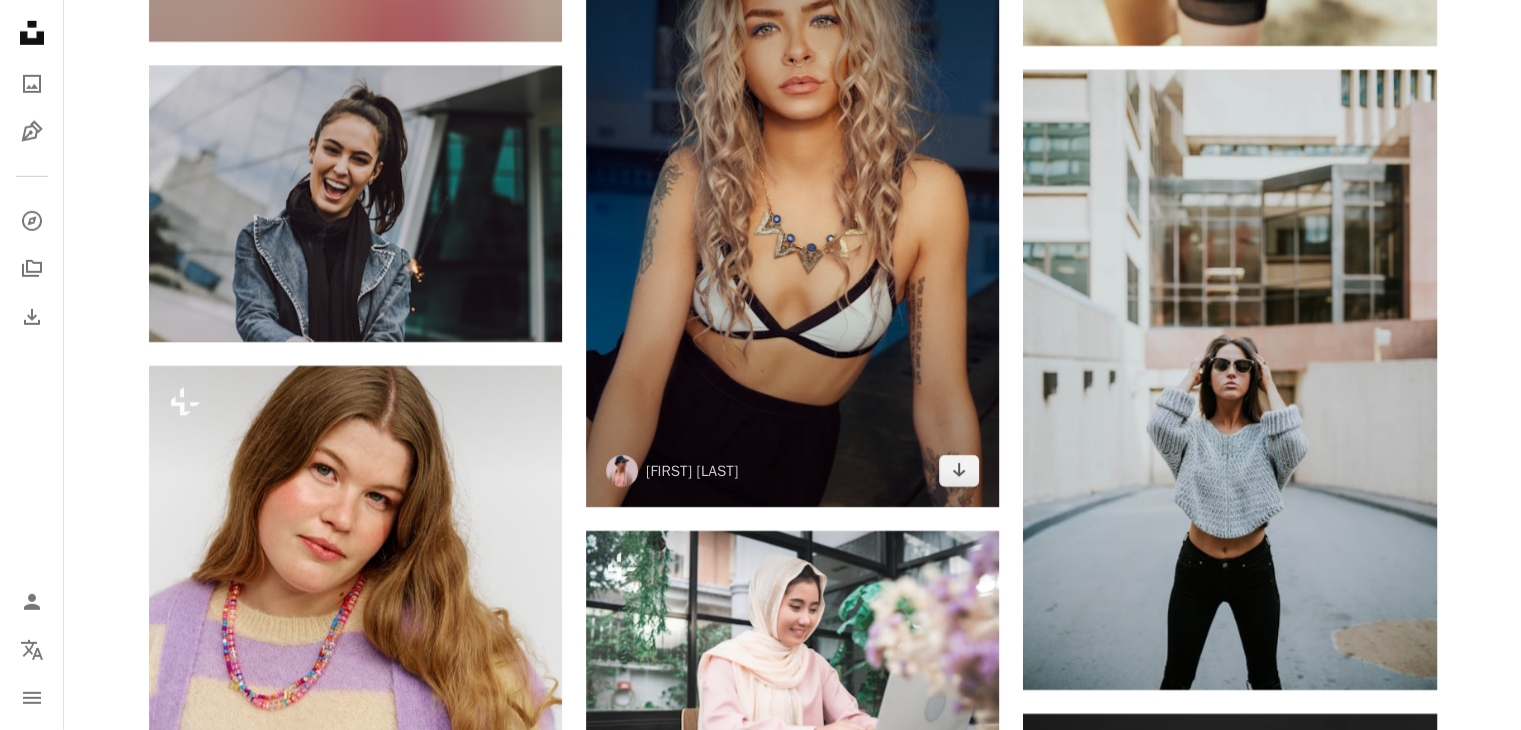 scroll, scrollTop: 21536, scrollLeft: 0, axis: vertical 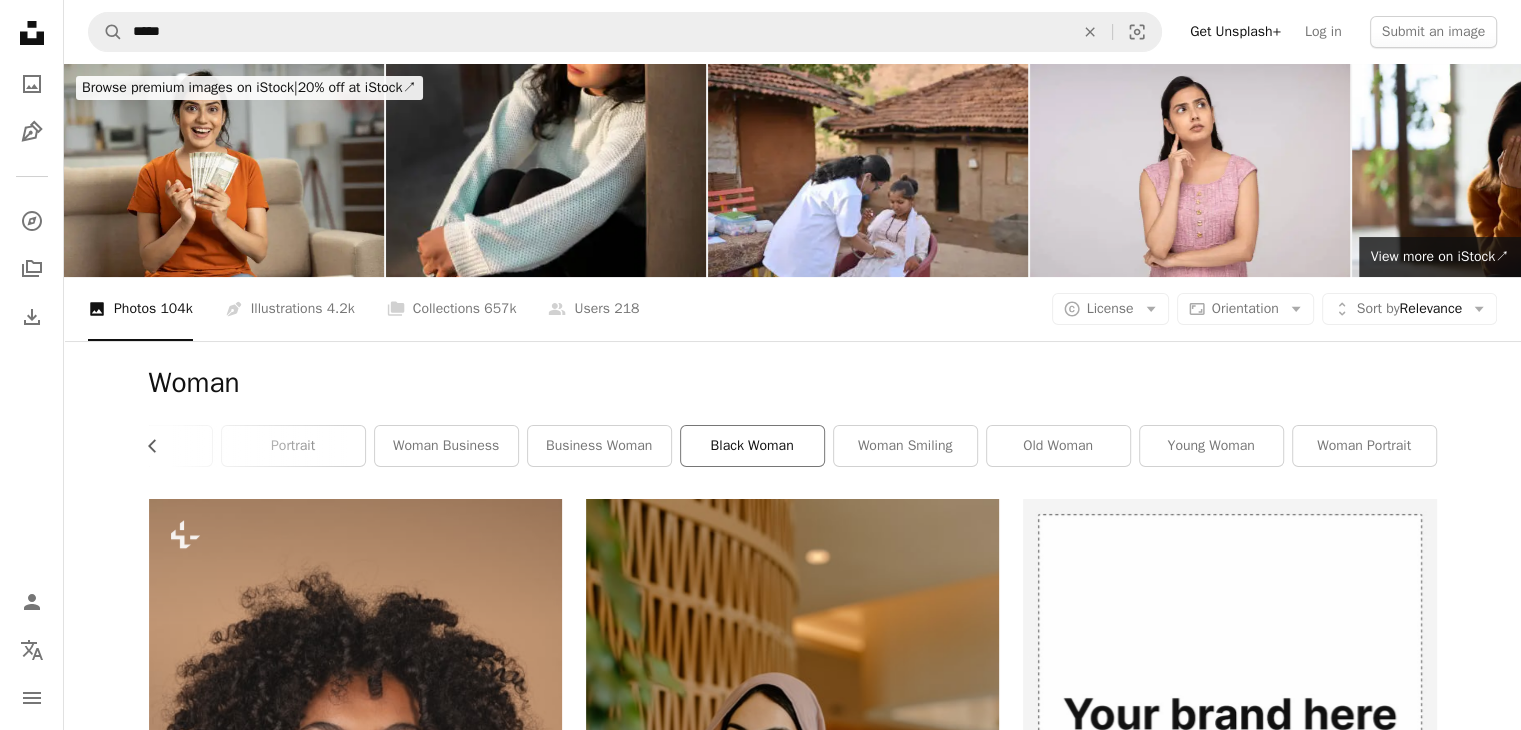 click on "black woman" at bounding box center (752, 446) 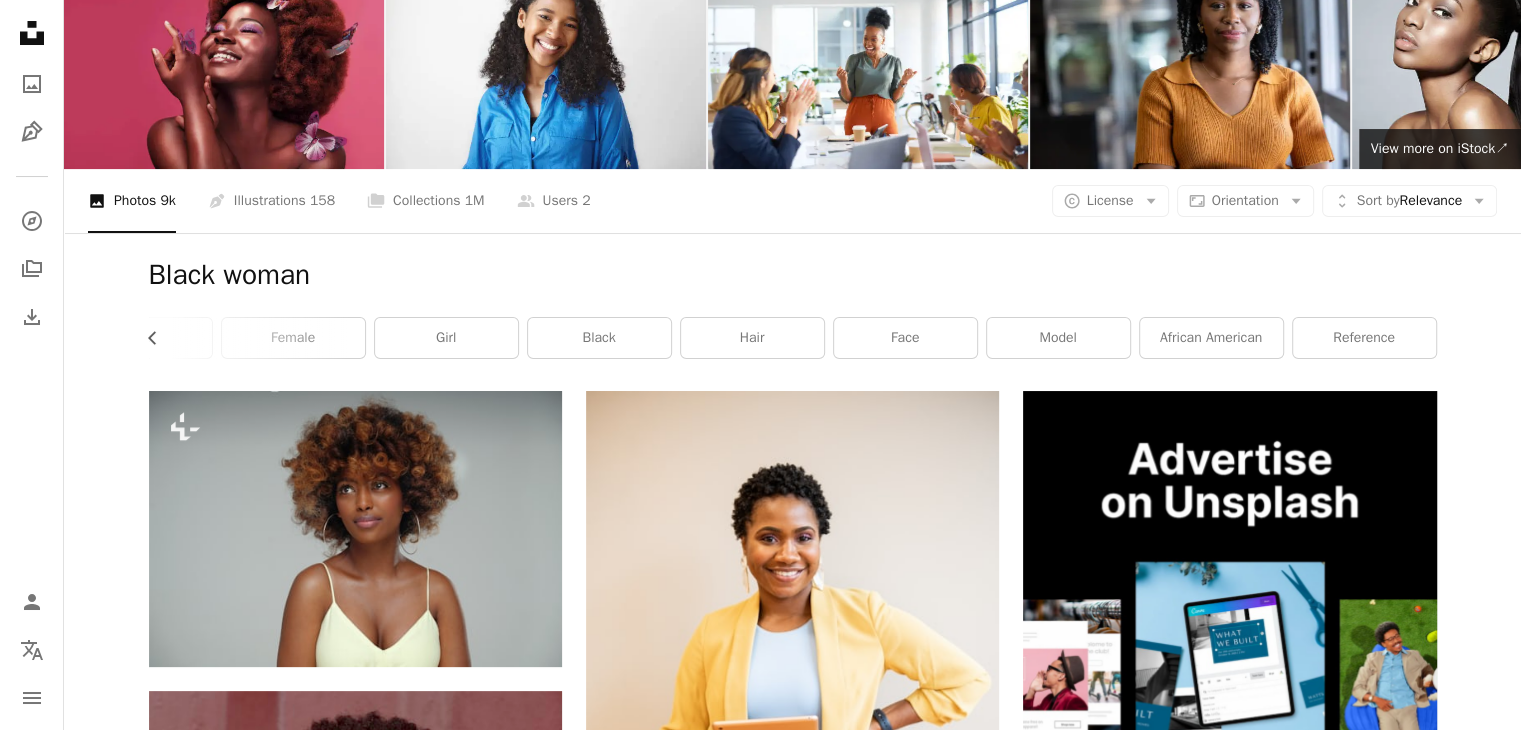 scroll, scrollTop: 0, scrollLeft: 0, axis: both 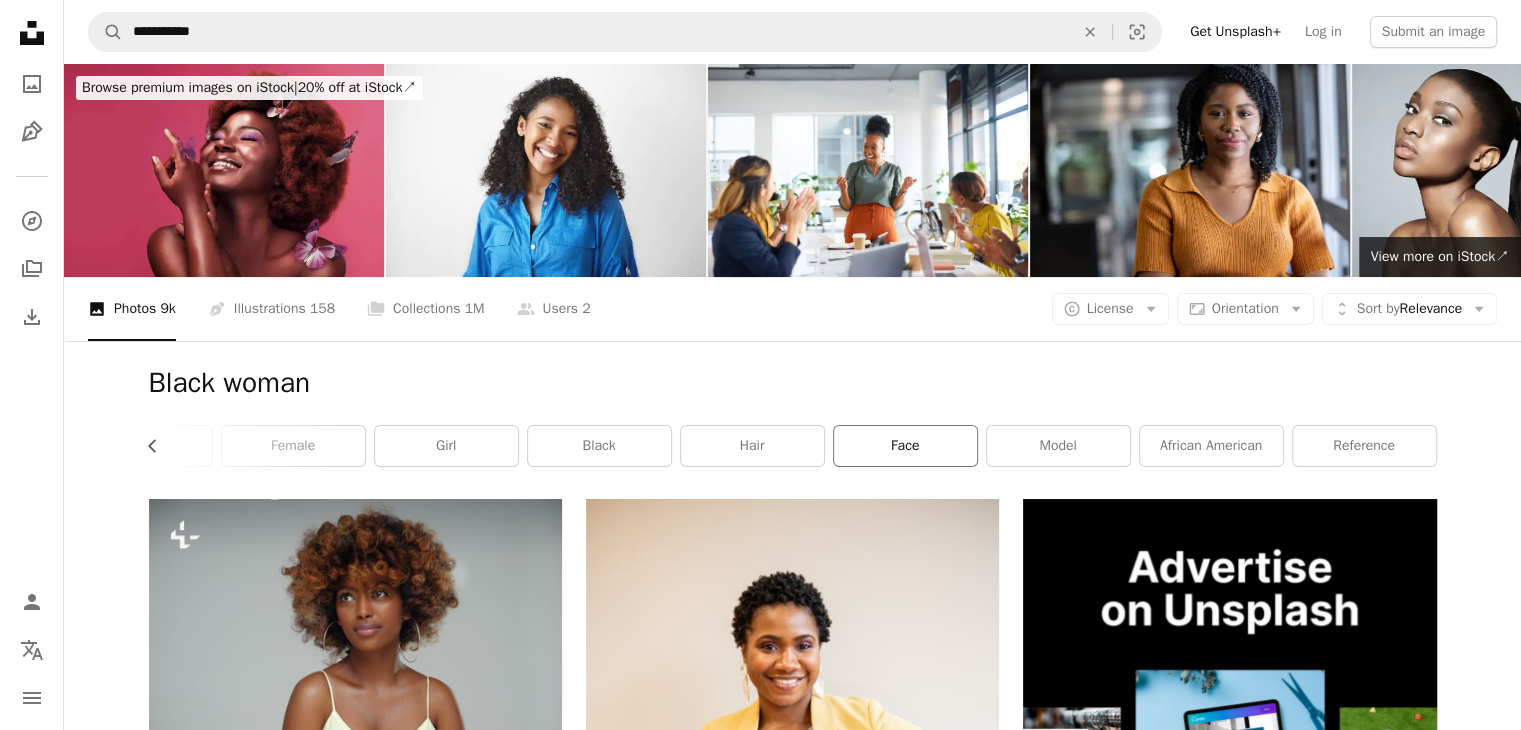 click on "face" at bounding box center (905, 446) 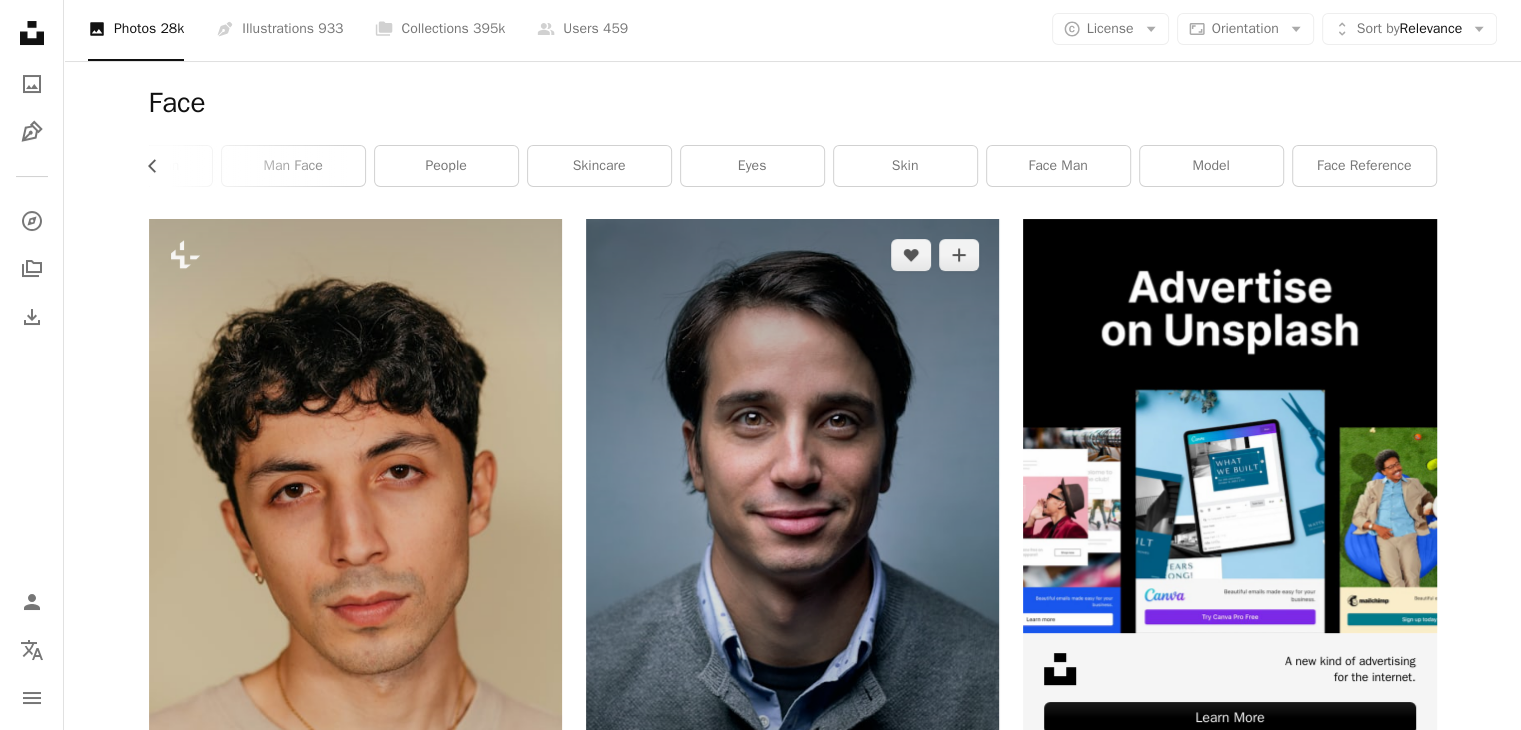 scroll, scrollTop: 200, scrollLeft: 0, axis: vertical 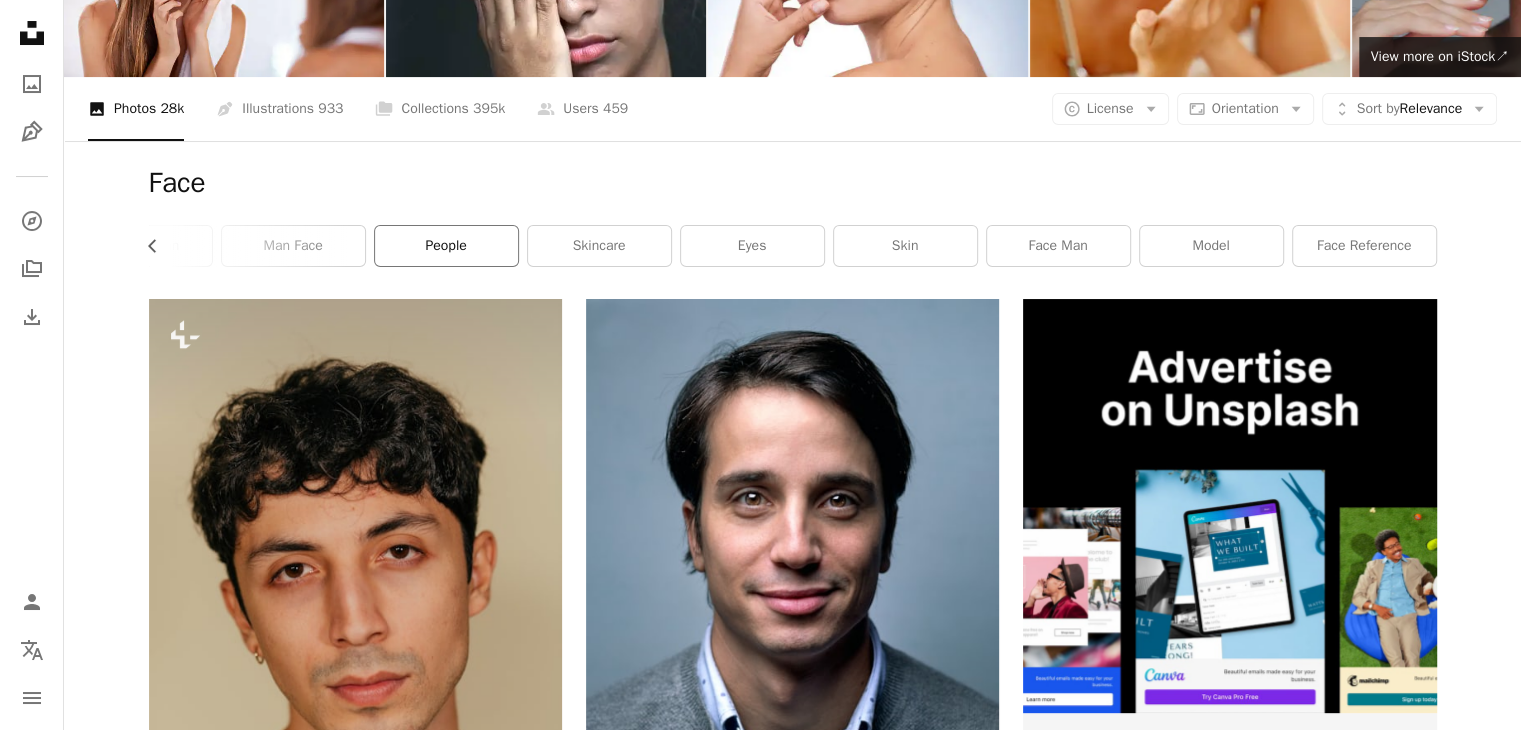 click on "people" at bounding box center (446, 246) 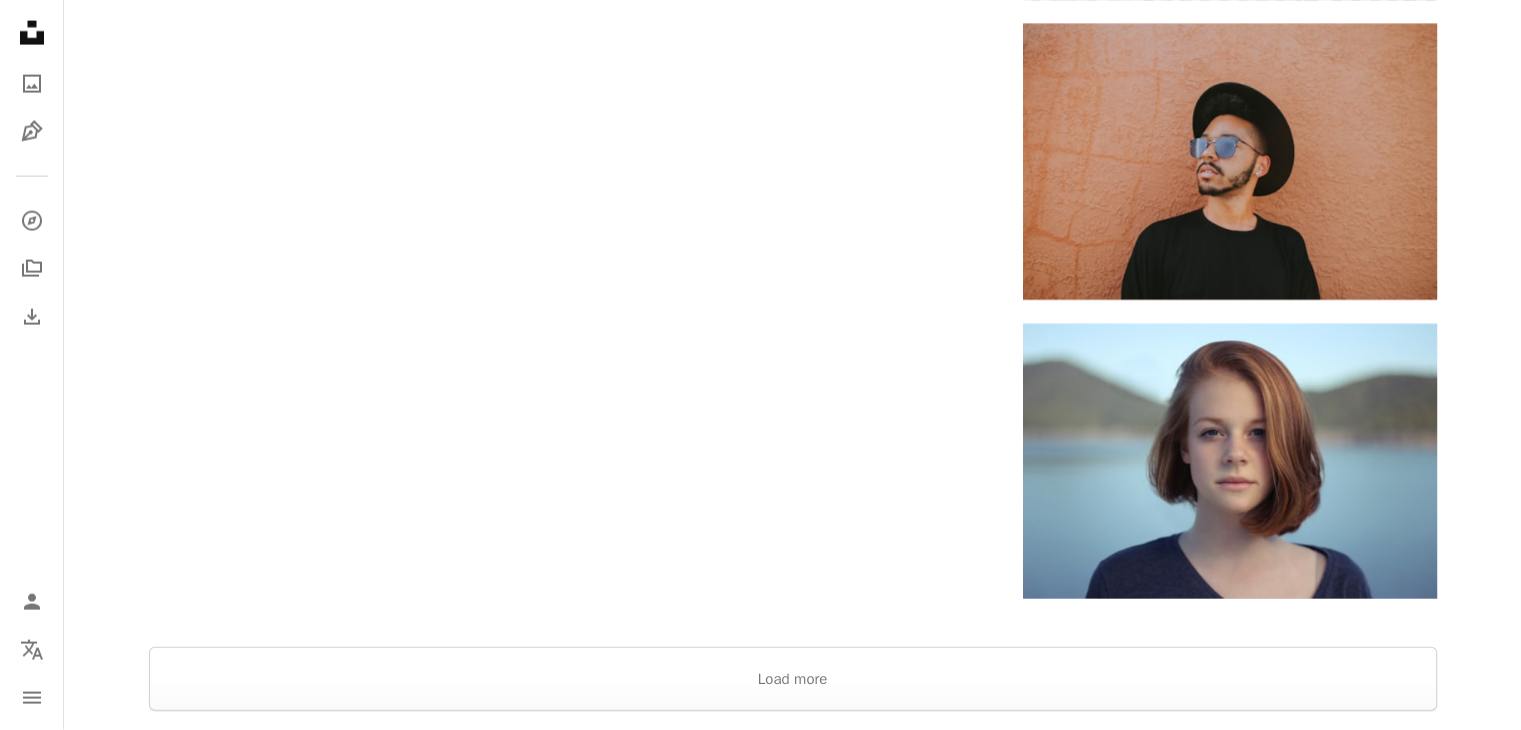 scroll, scrollTop: 4800, scrollLeft: 0, axis: vertical 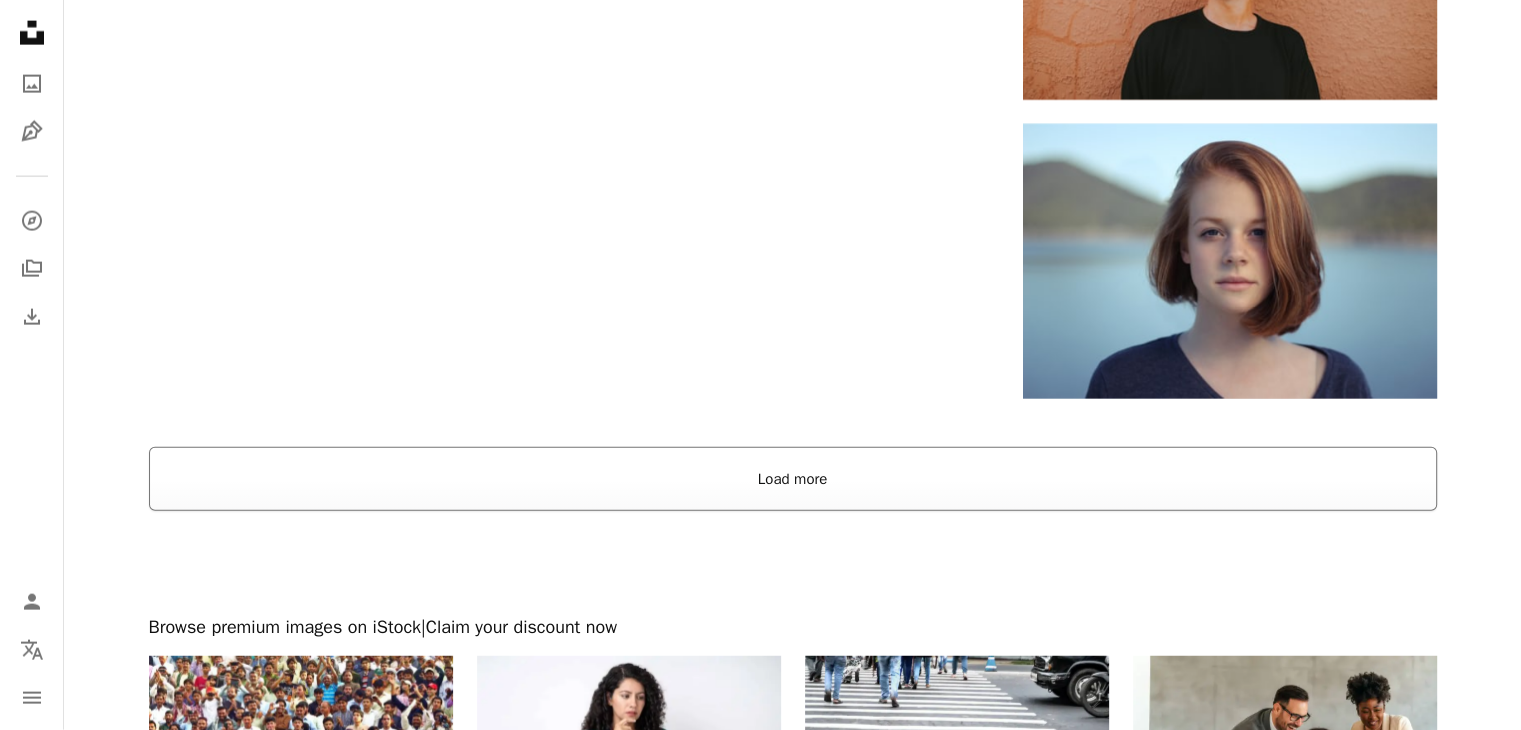 click on "Load more" at bounding box center [793, 479] 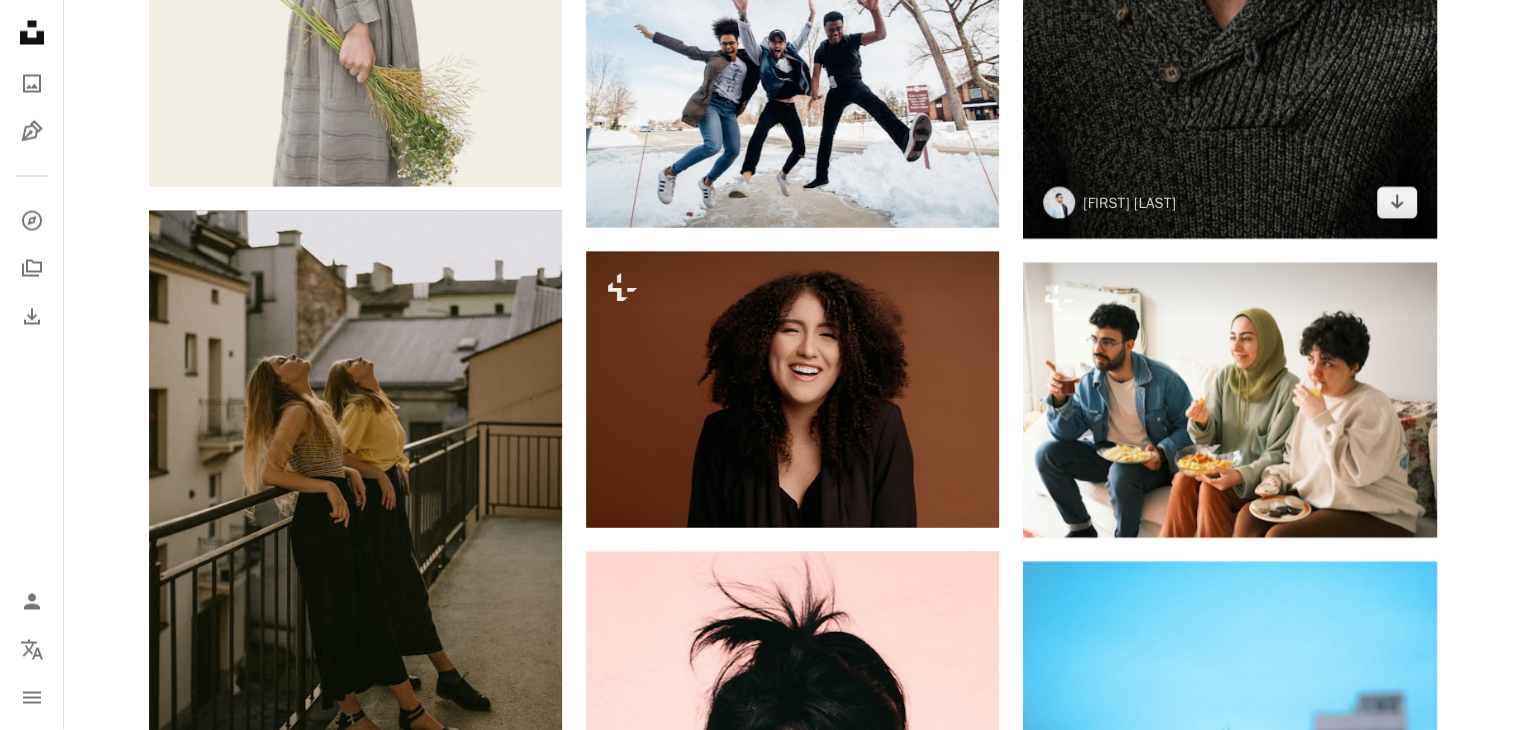 scroll, scrollTop: 11500, scrollLeft: 0, axis: vertical 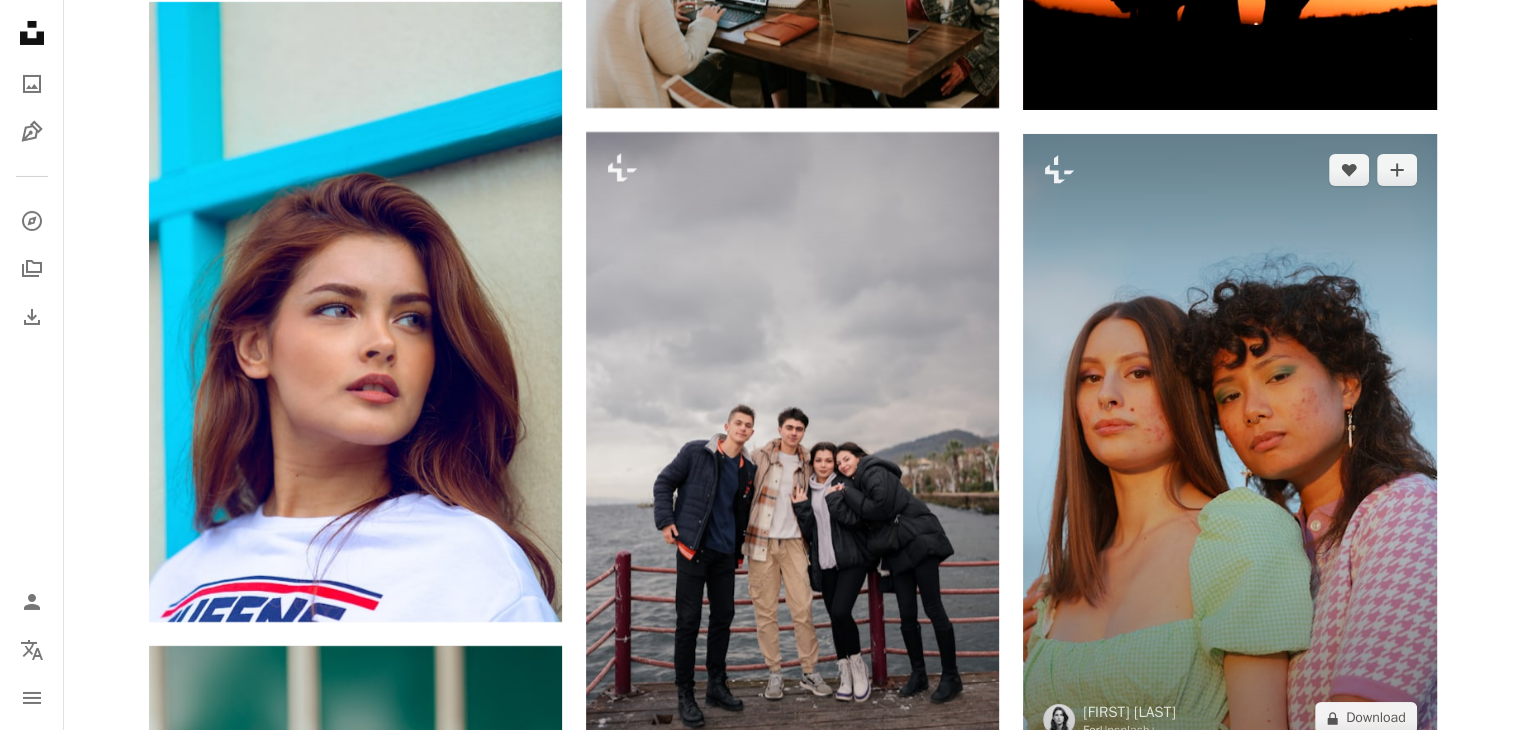 drag, startPoint x: 1103, startPoint y: 289, endPoint x: 1112, endPoint y: 277, distance: 15 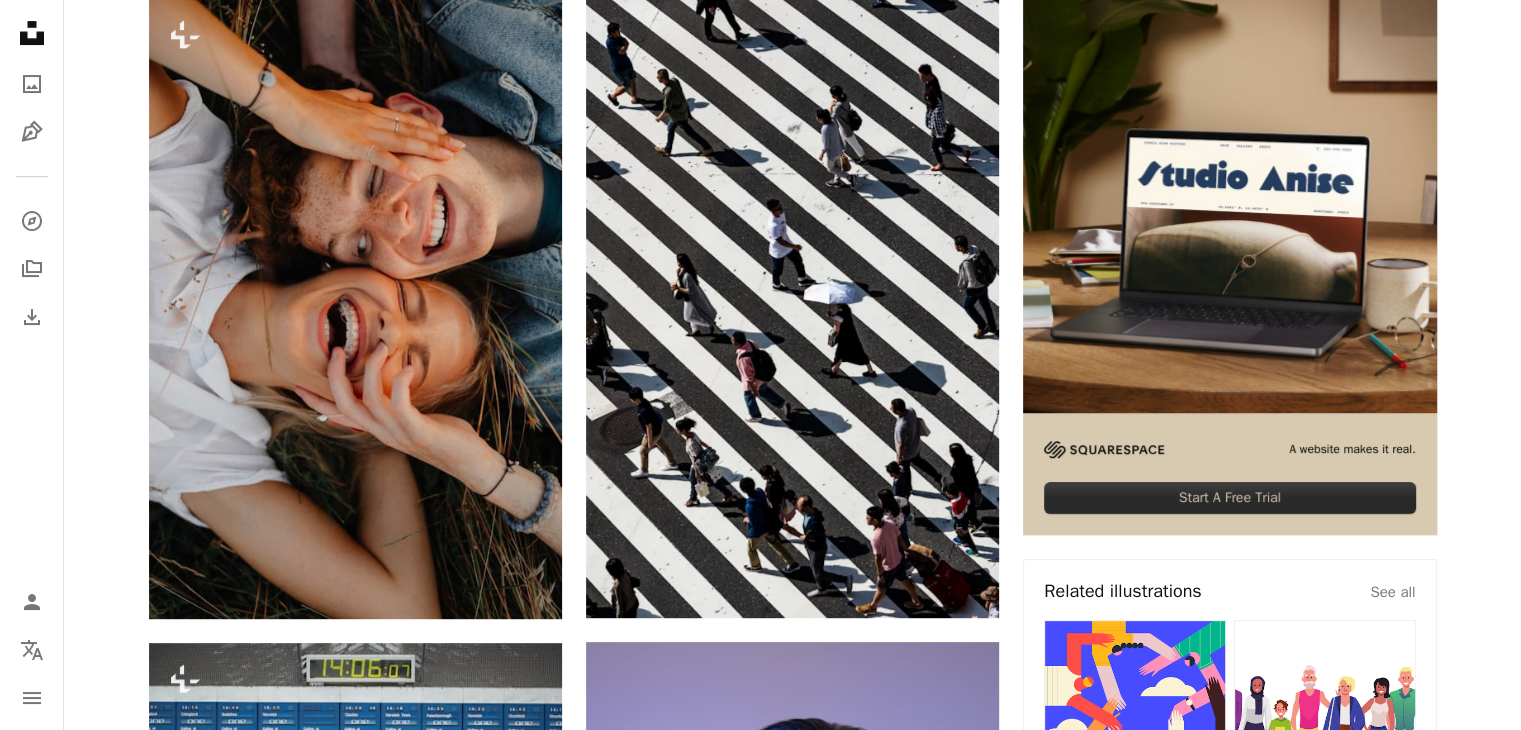 scroll, scrollTop: 0, scrollLeft: 0, axis: both 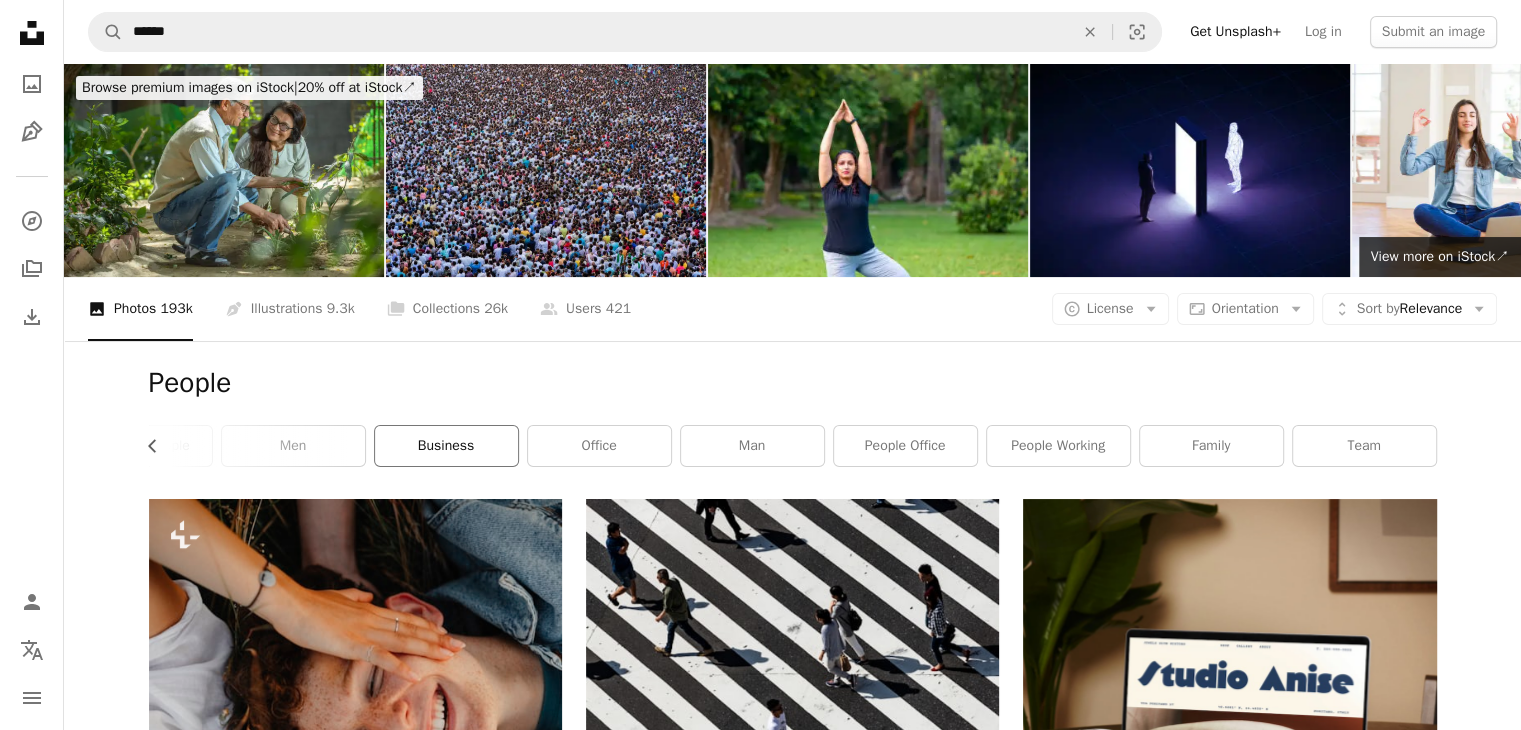 click on "business" at bounding box center [446, 446] 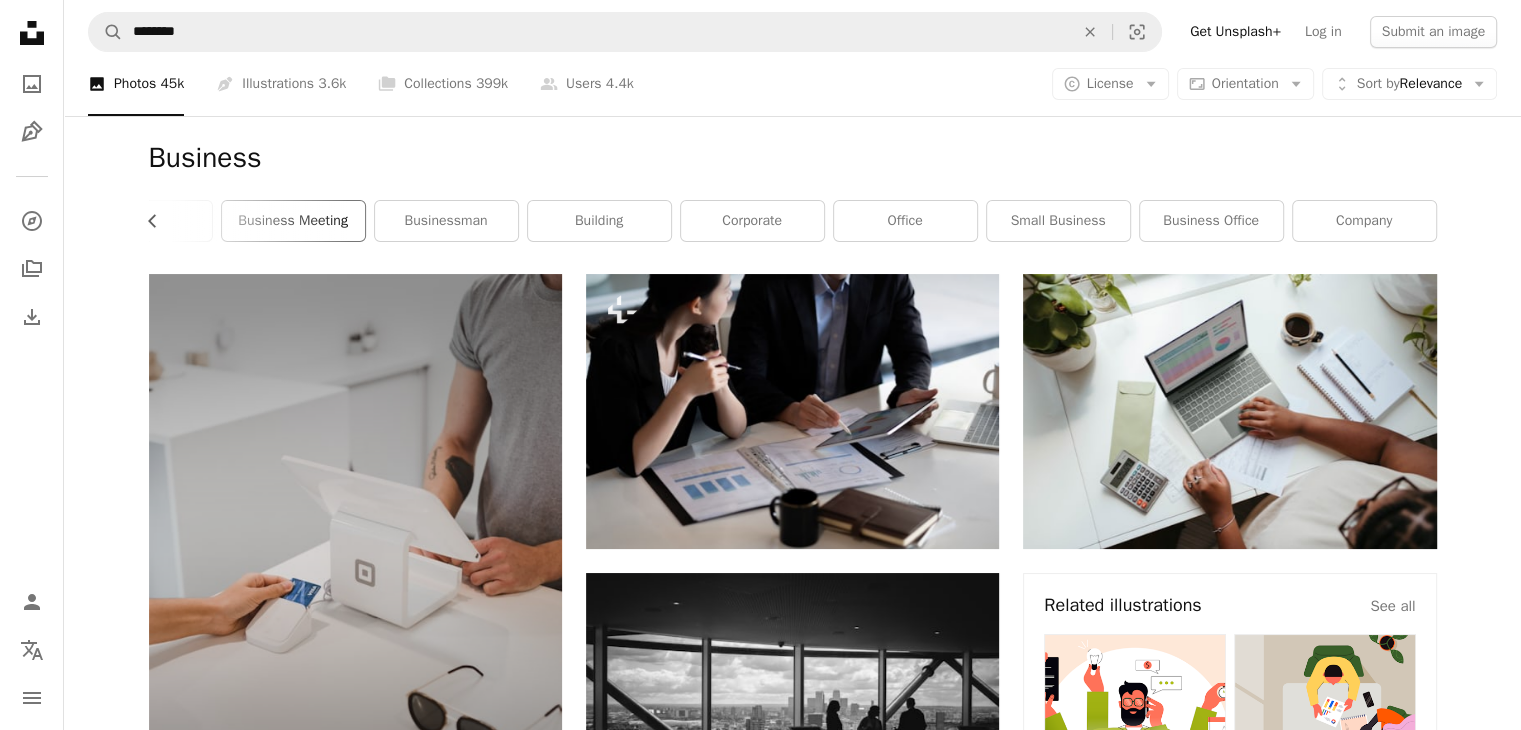 click on "business meeting" at bounding box center (293, 221) 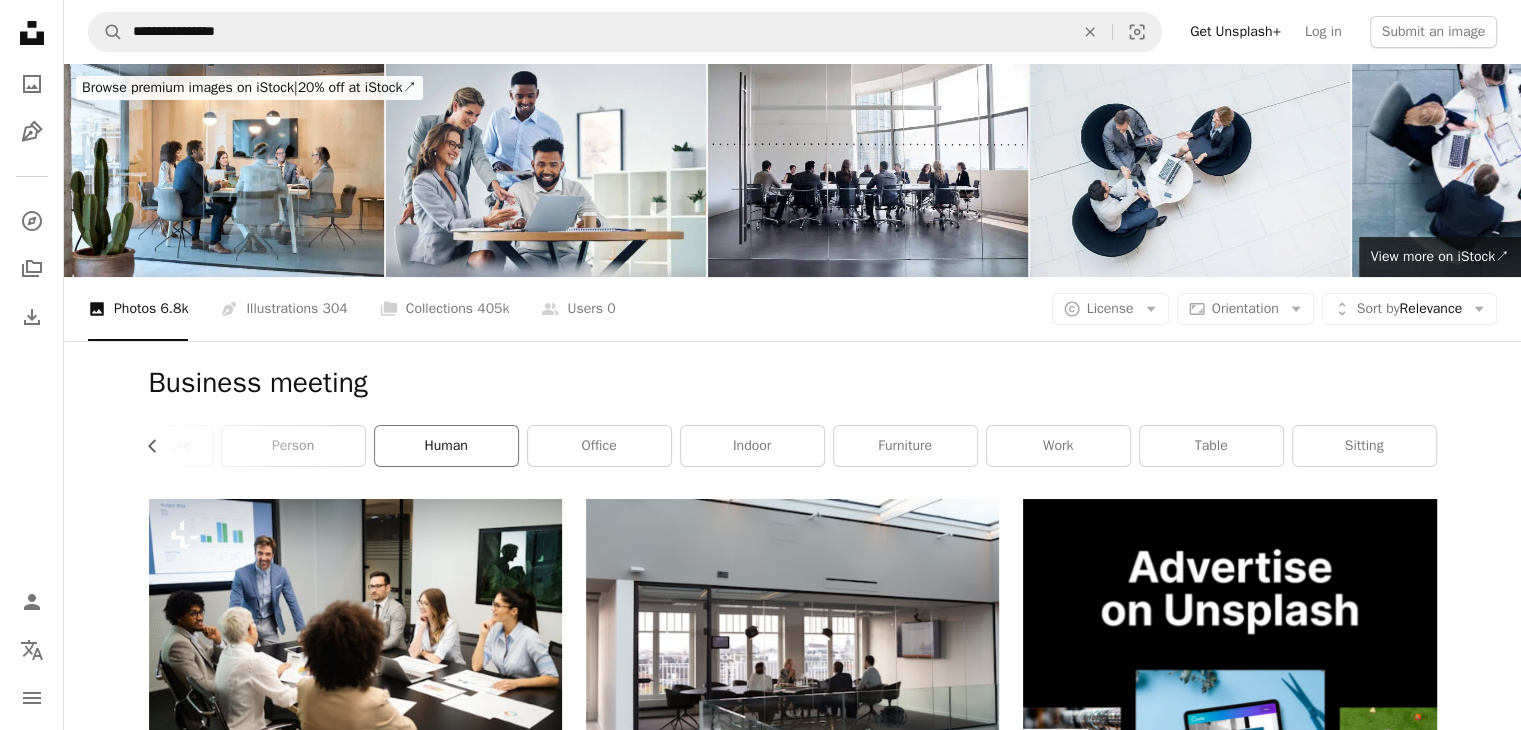 scroll, scrollTop: 0, scrollLeft: 386, axis: horizontal 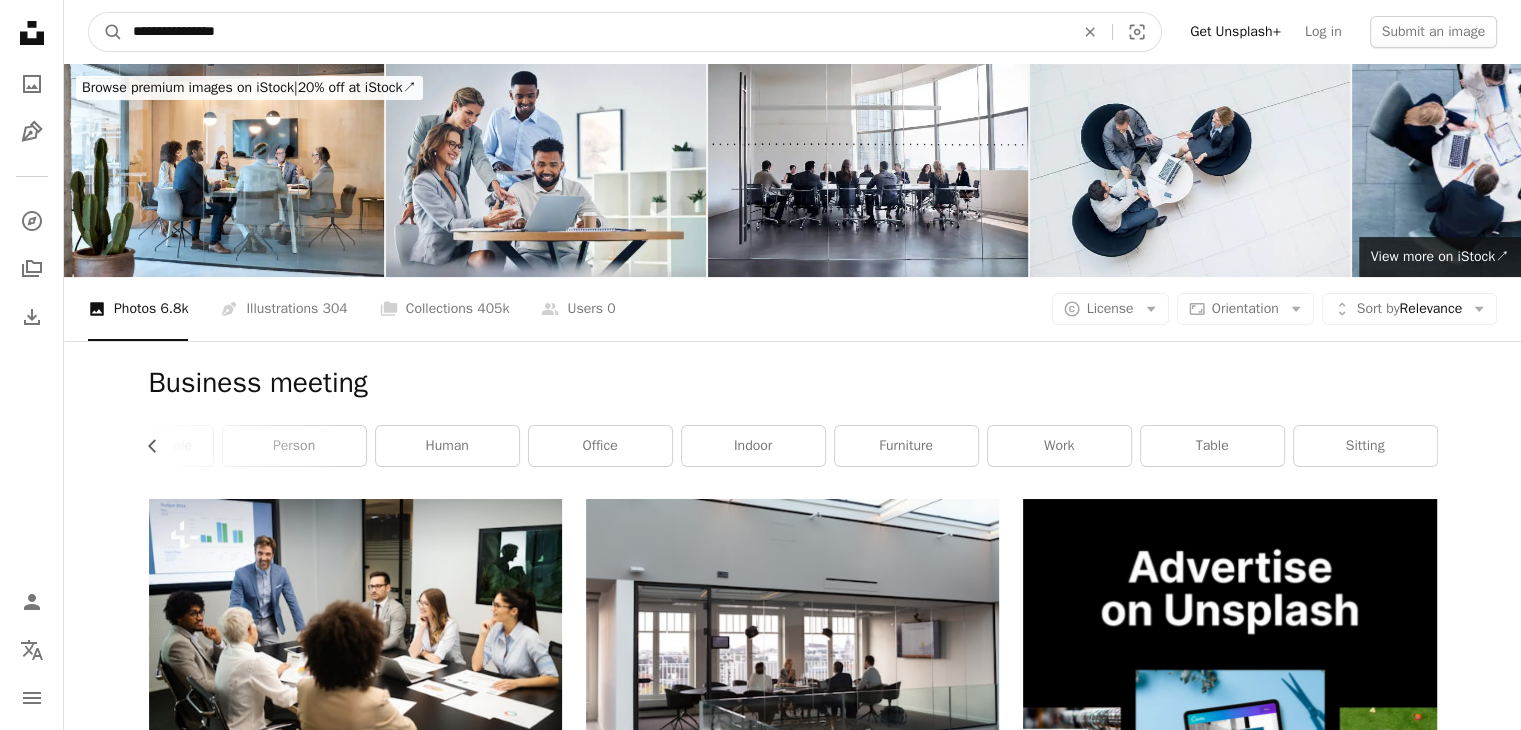 click on "**********" at bounding box center (595, 32) 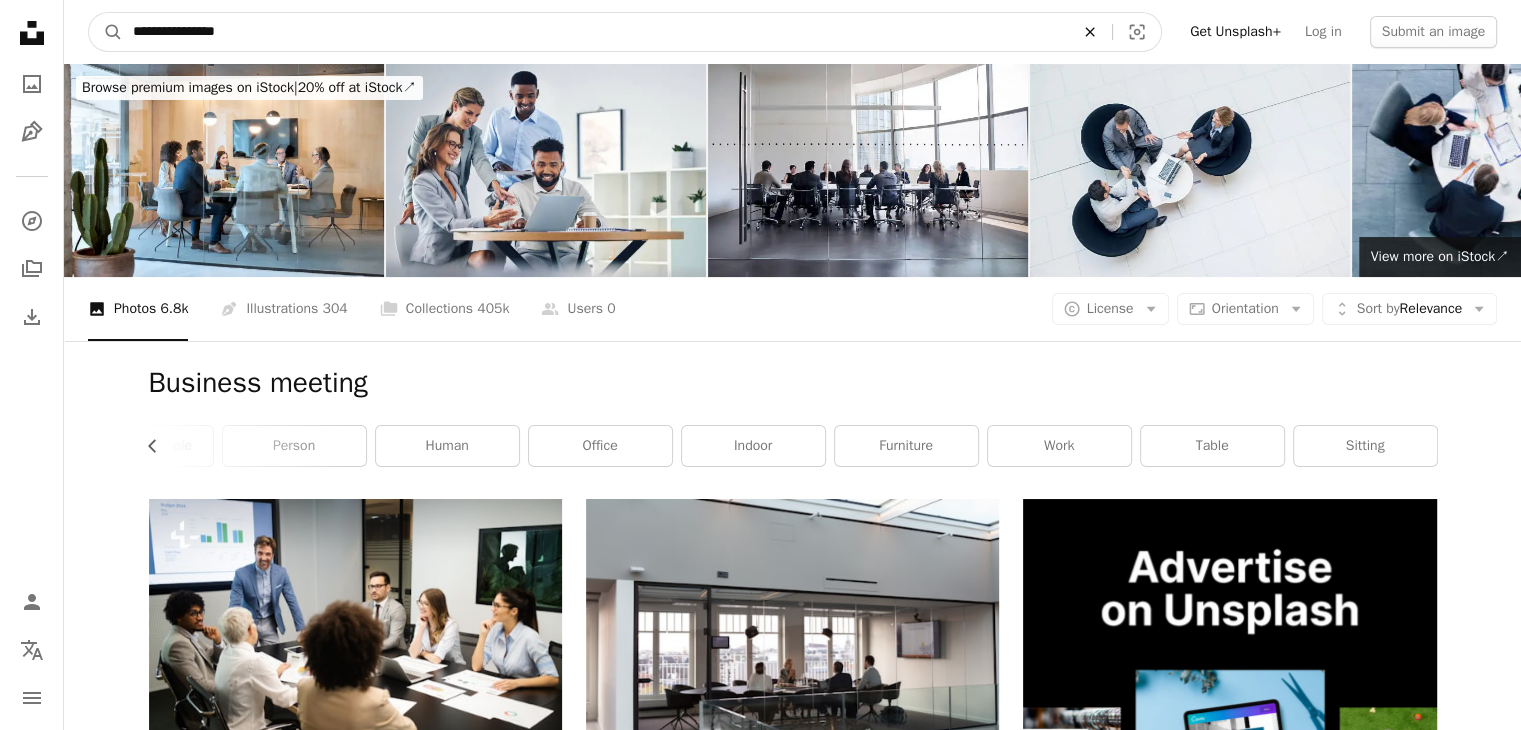 click on "An X shape" 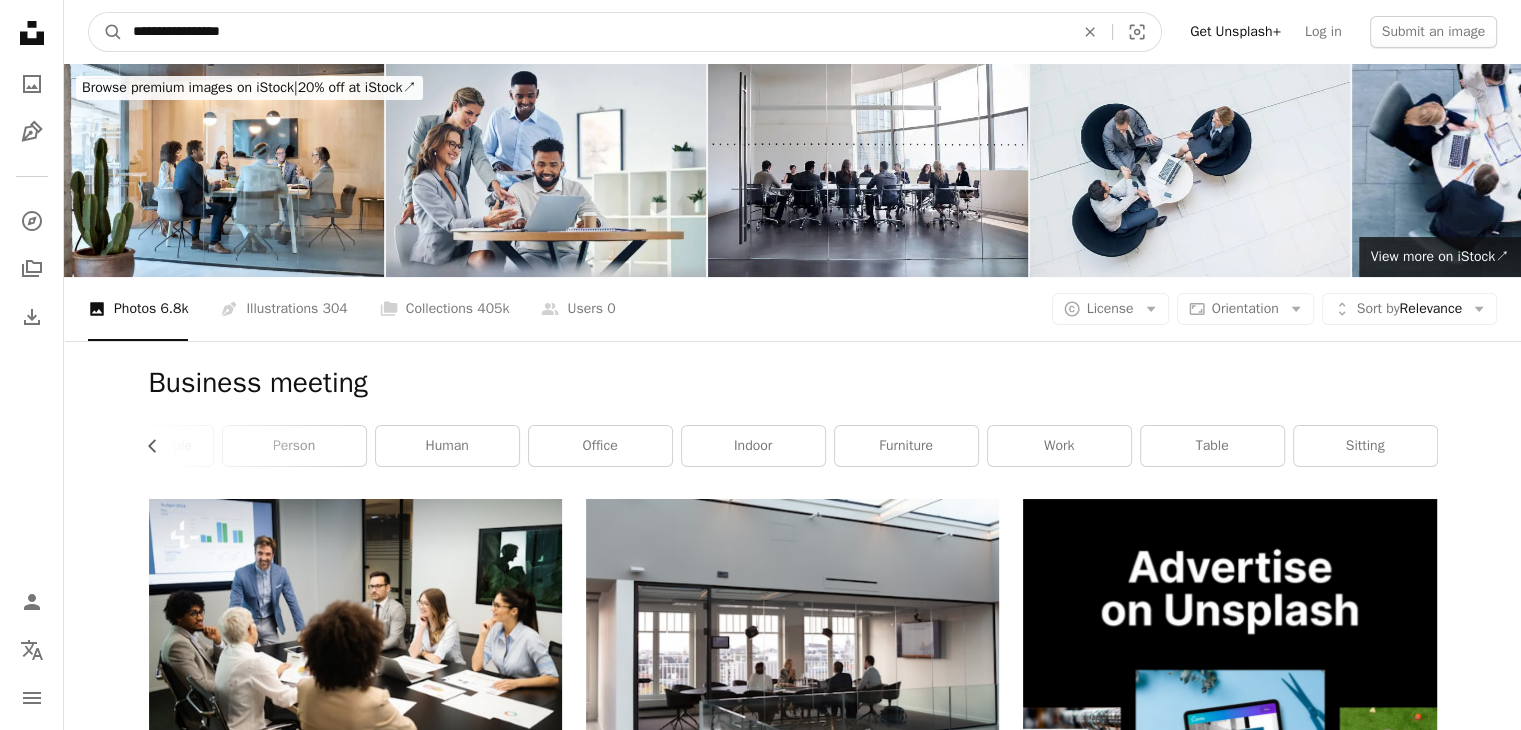 type on "**********" 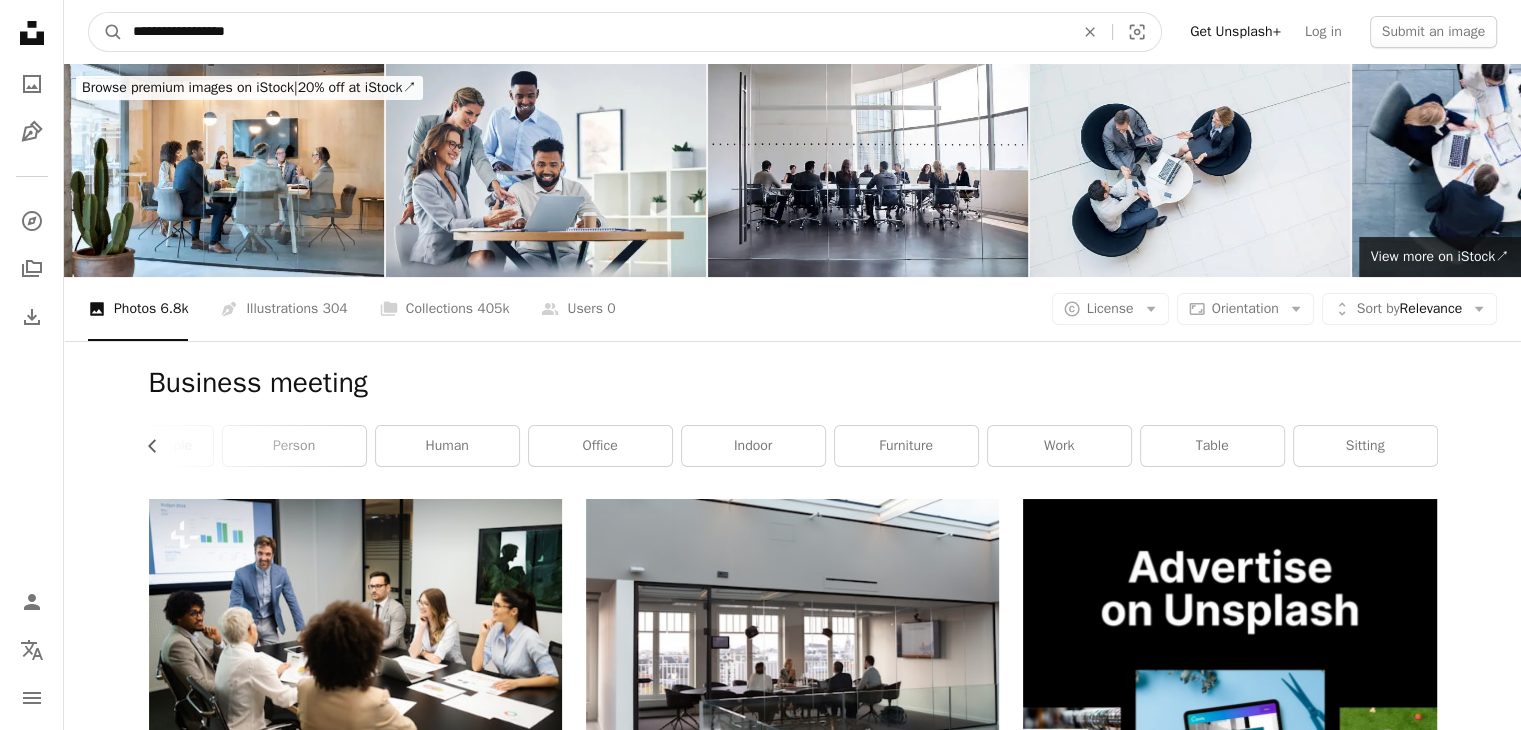 click on "A magnifying glass" at bounding box center (106, 32) 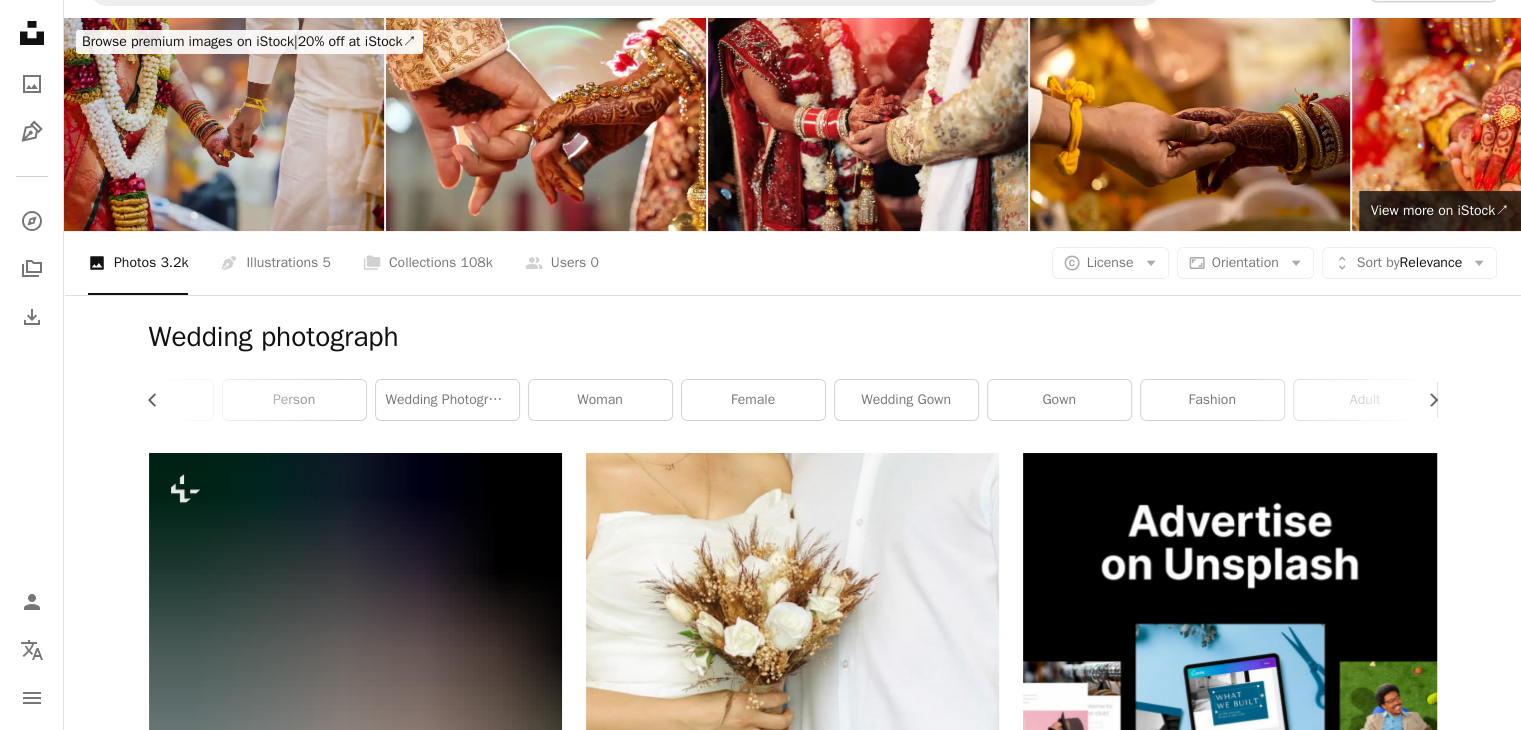 scroll, scrollTop: 0, scrollLeft: 0, axis: both 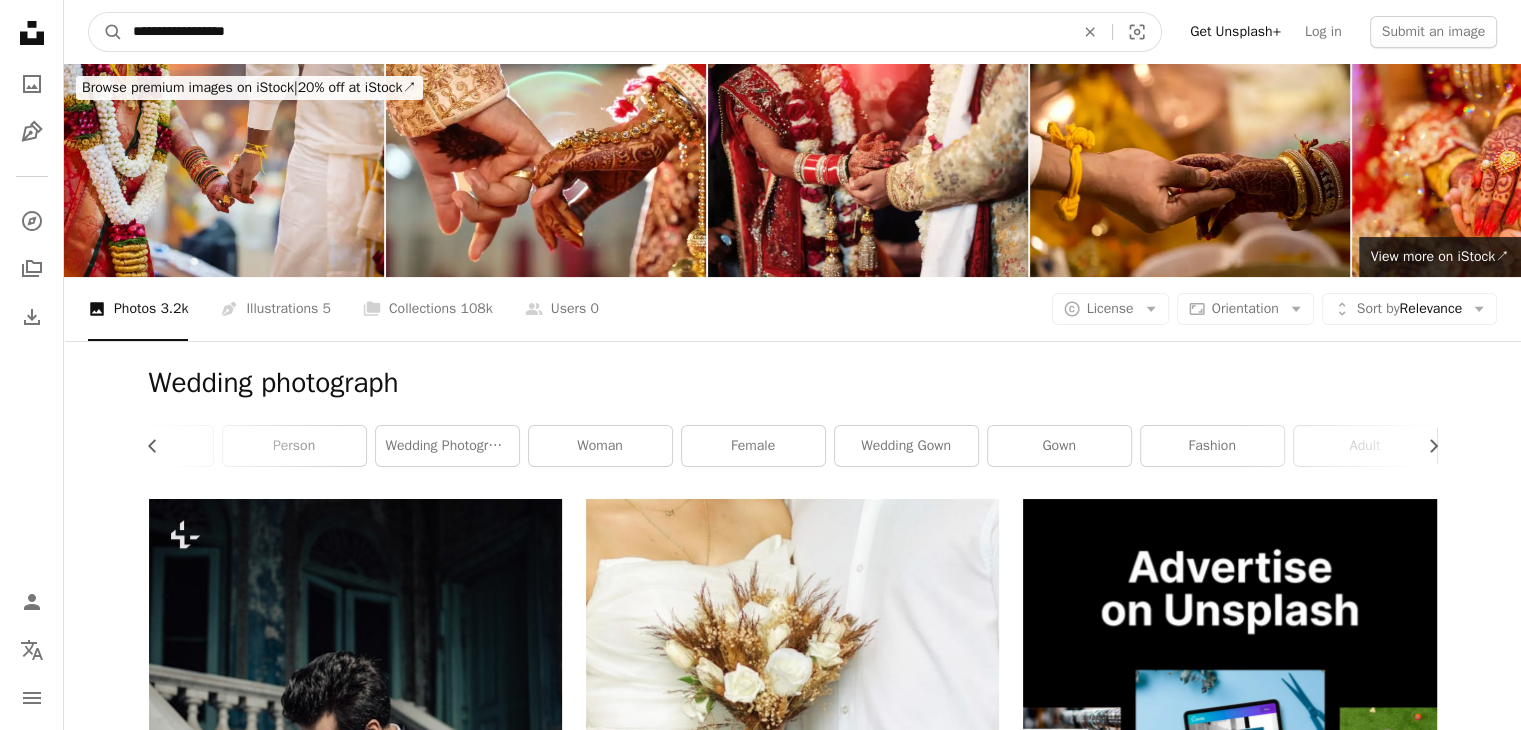 click on "**********" at bounding box center (595, 32) 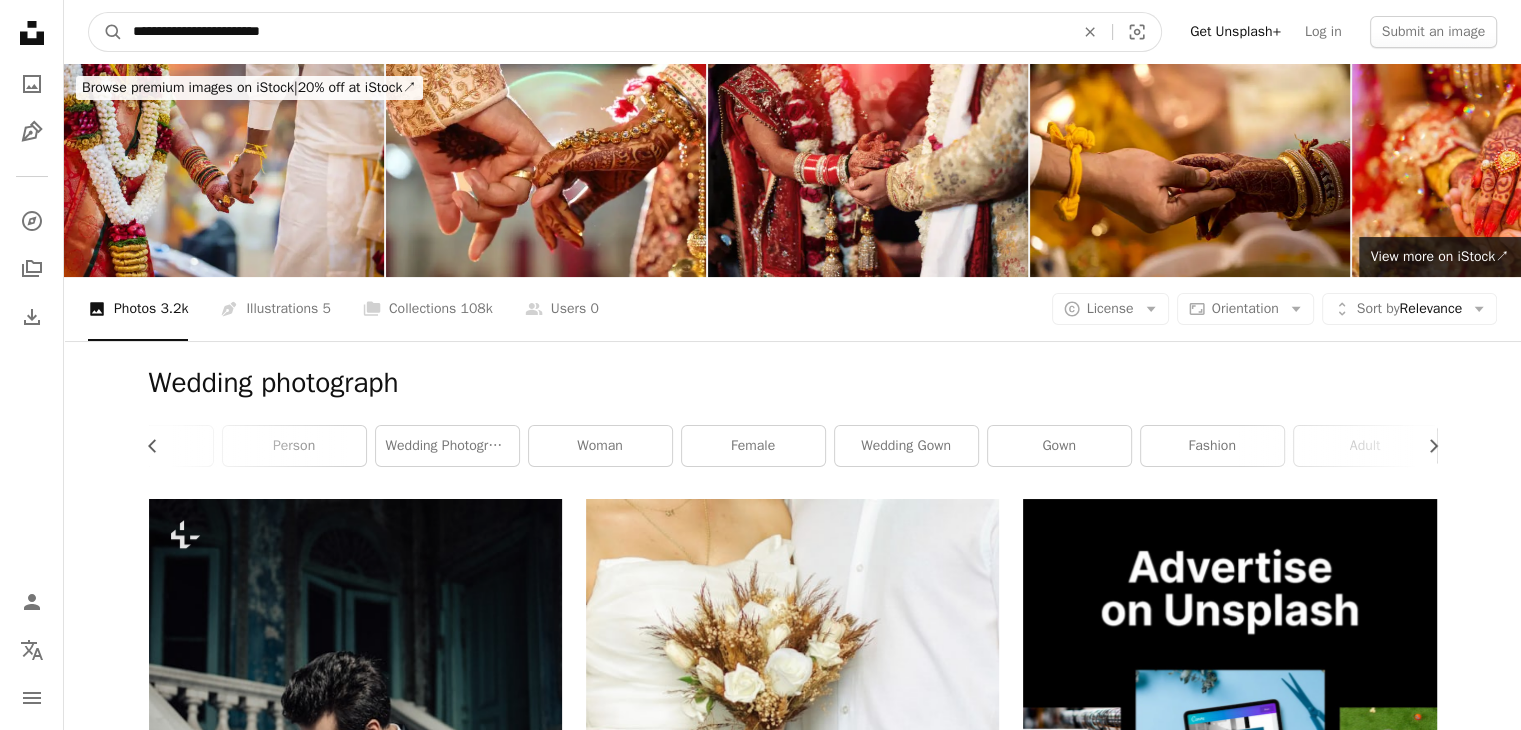 type on "**********" 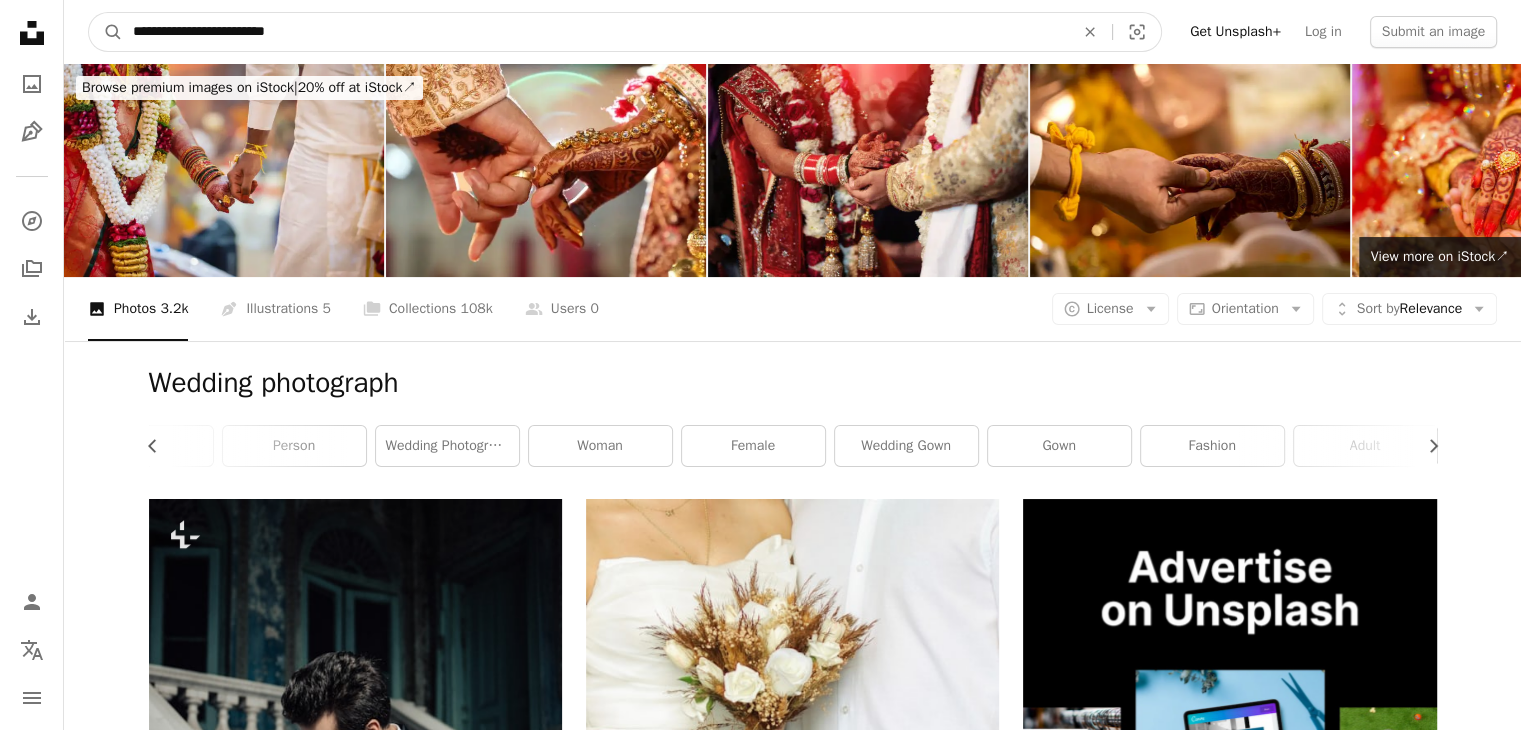 click on "A magnifying glass" at bounding box center (106, 32) 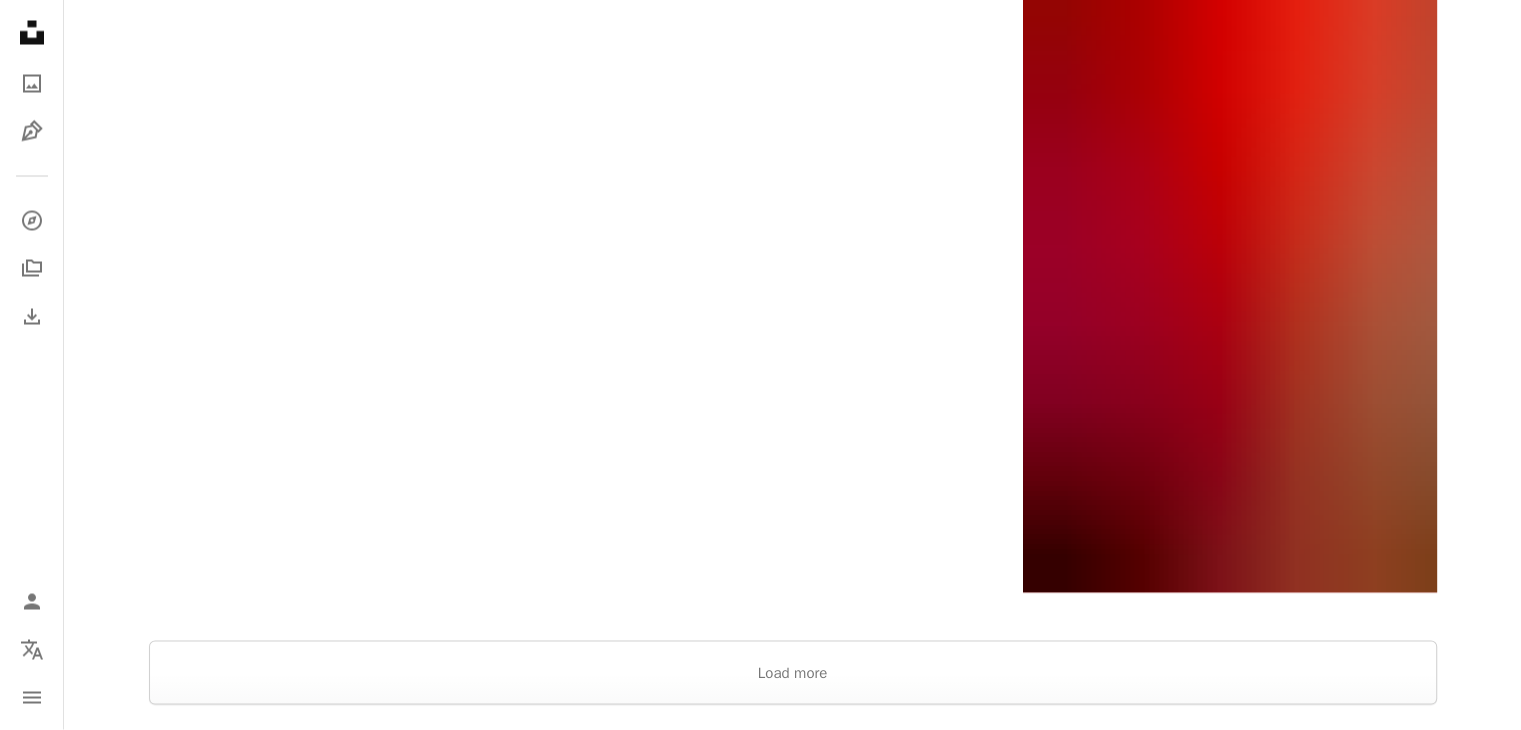 scroll, scrollTop: 3900, scrollLeft: 0, axis: vertical 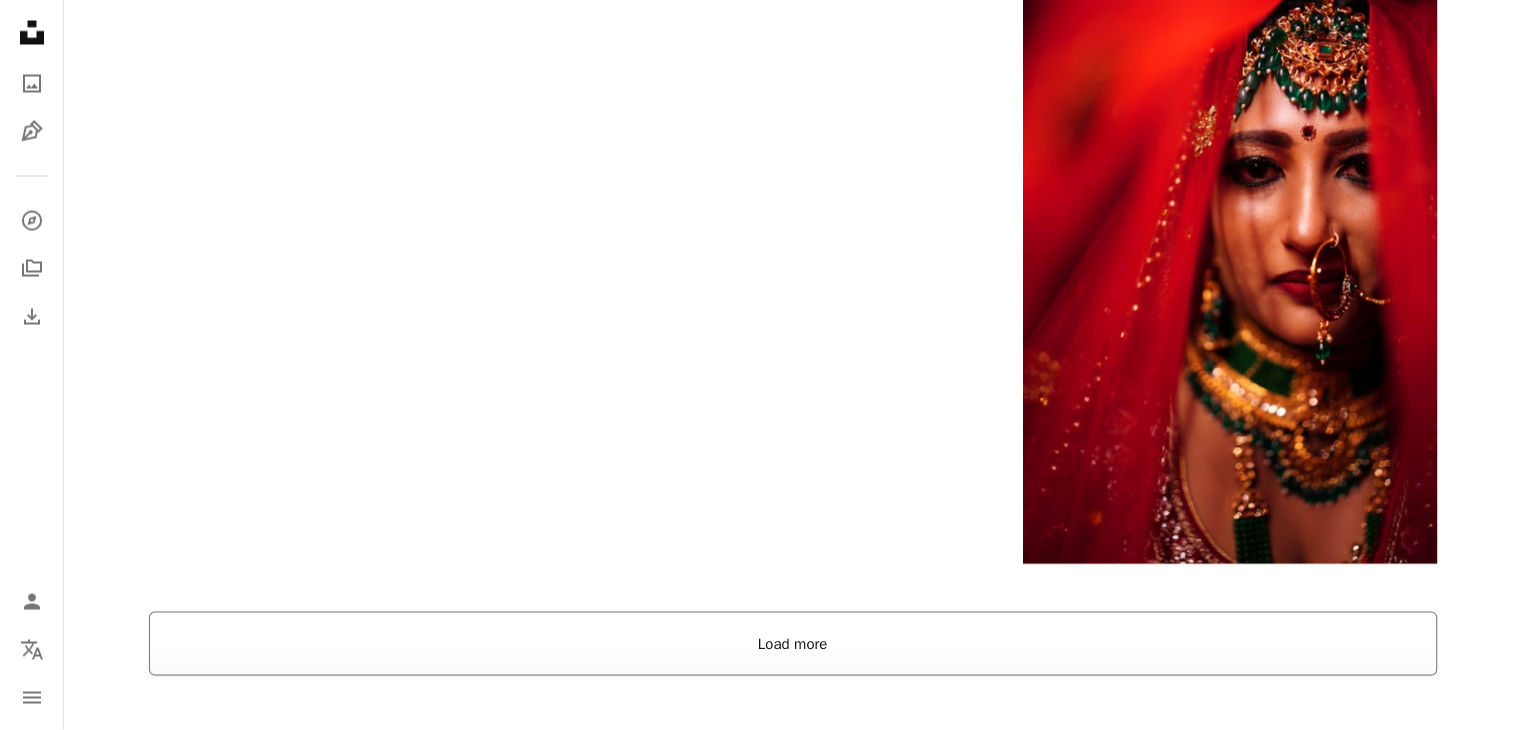 click on "Load more" at bounding box center [793, 644] 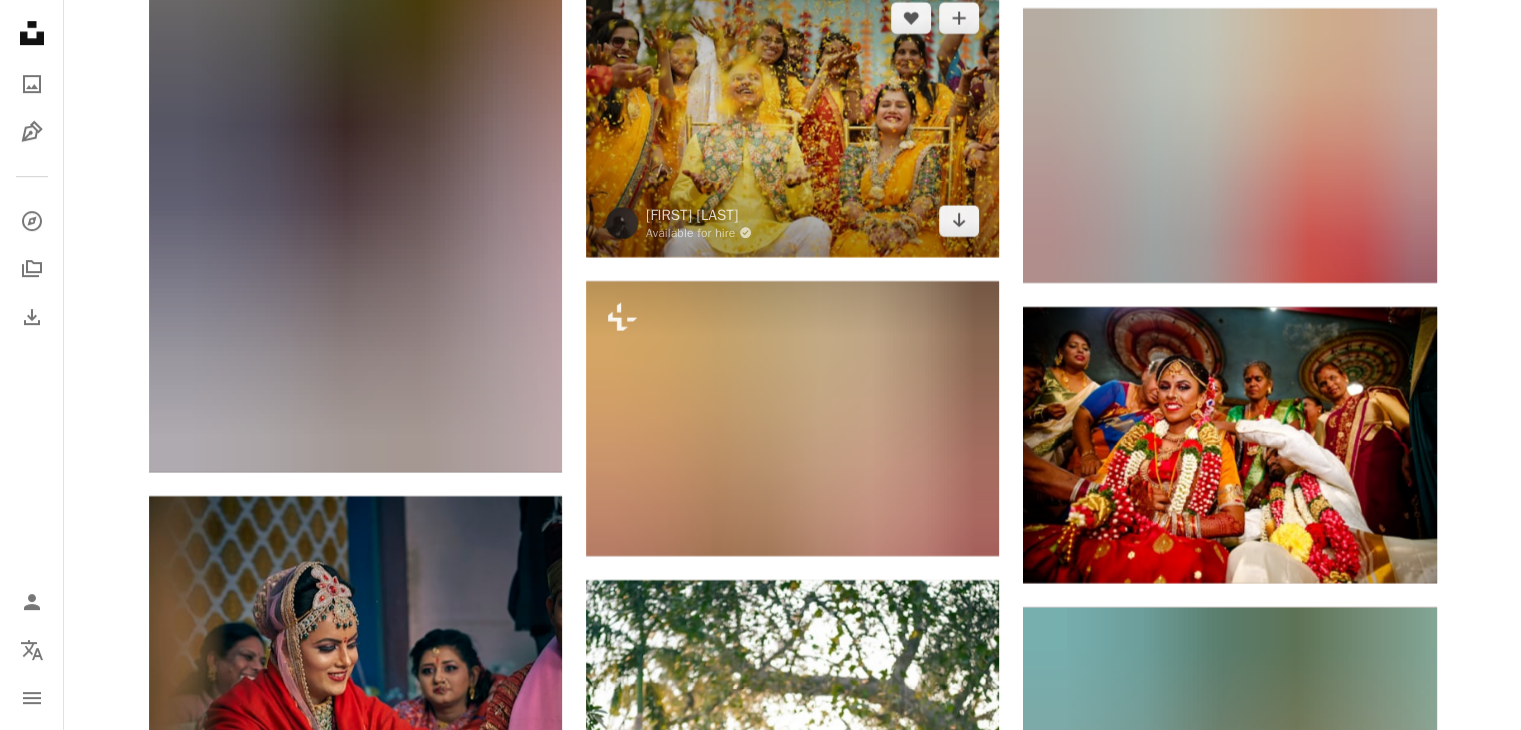 scroll, scrollTop: 15900, scrollLeft: 0, axis: vertical 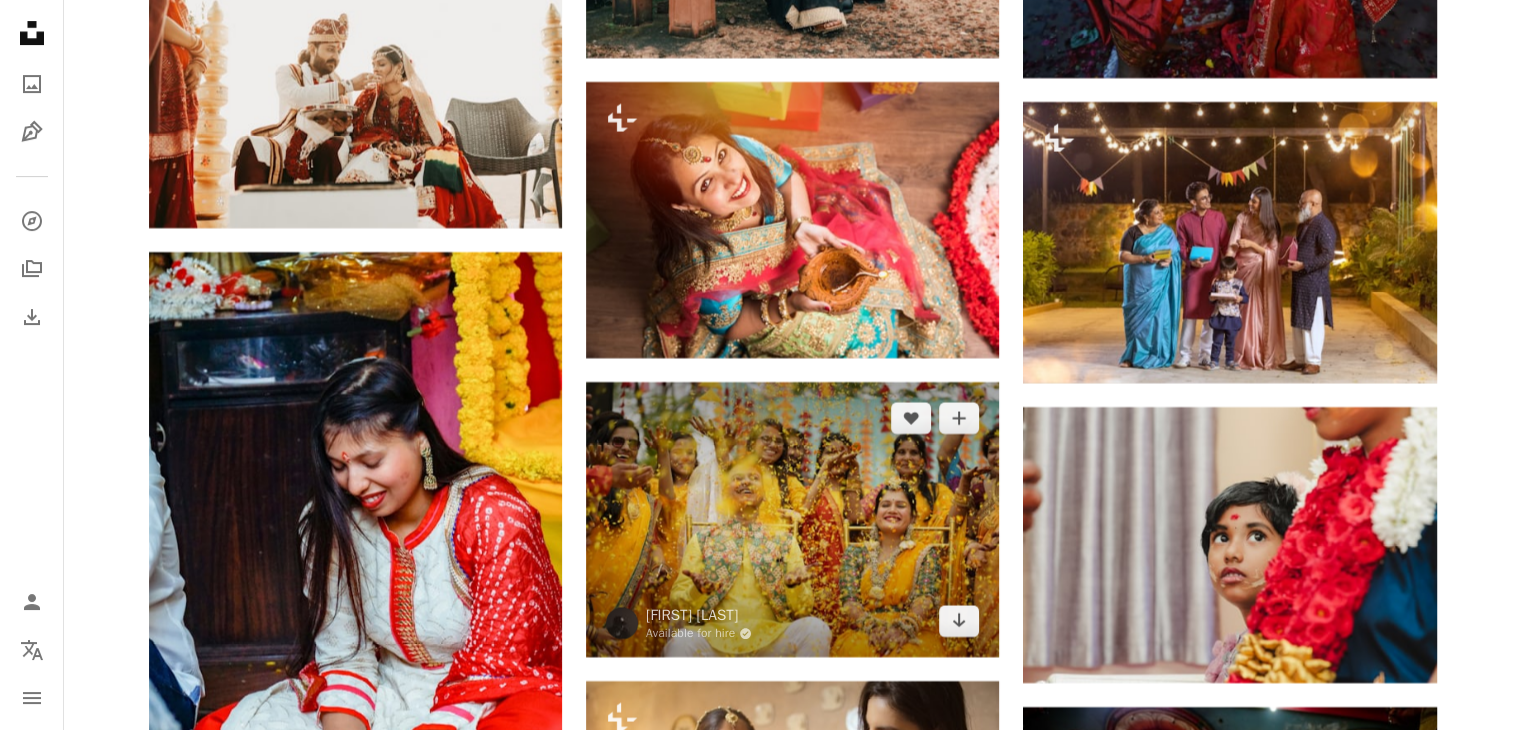 click at bounding box center [792, 519] 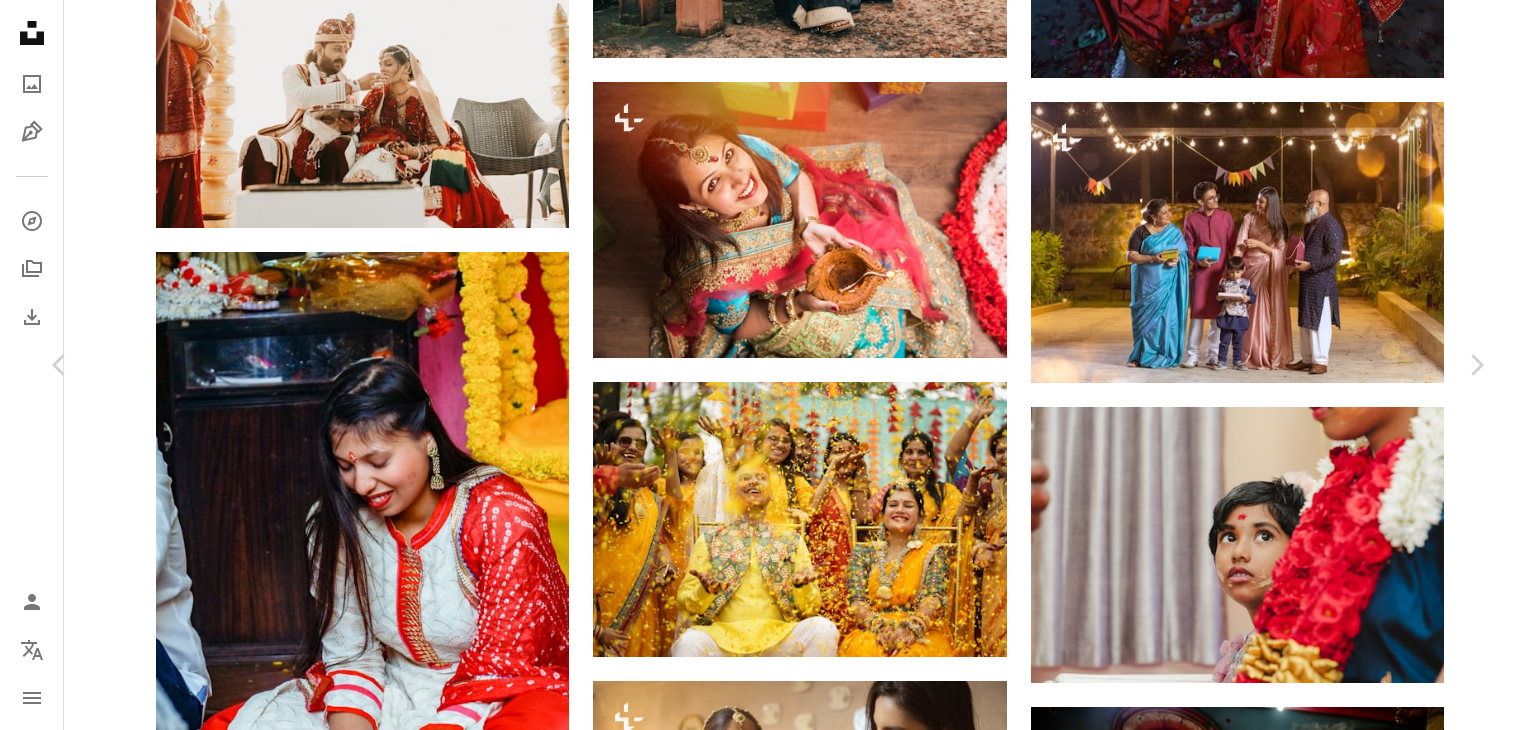 click on "Download free" at bounding box center (1287, 4779) 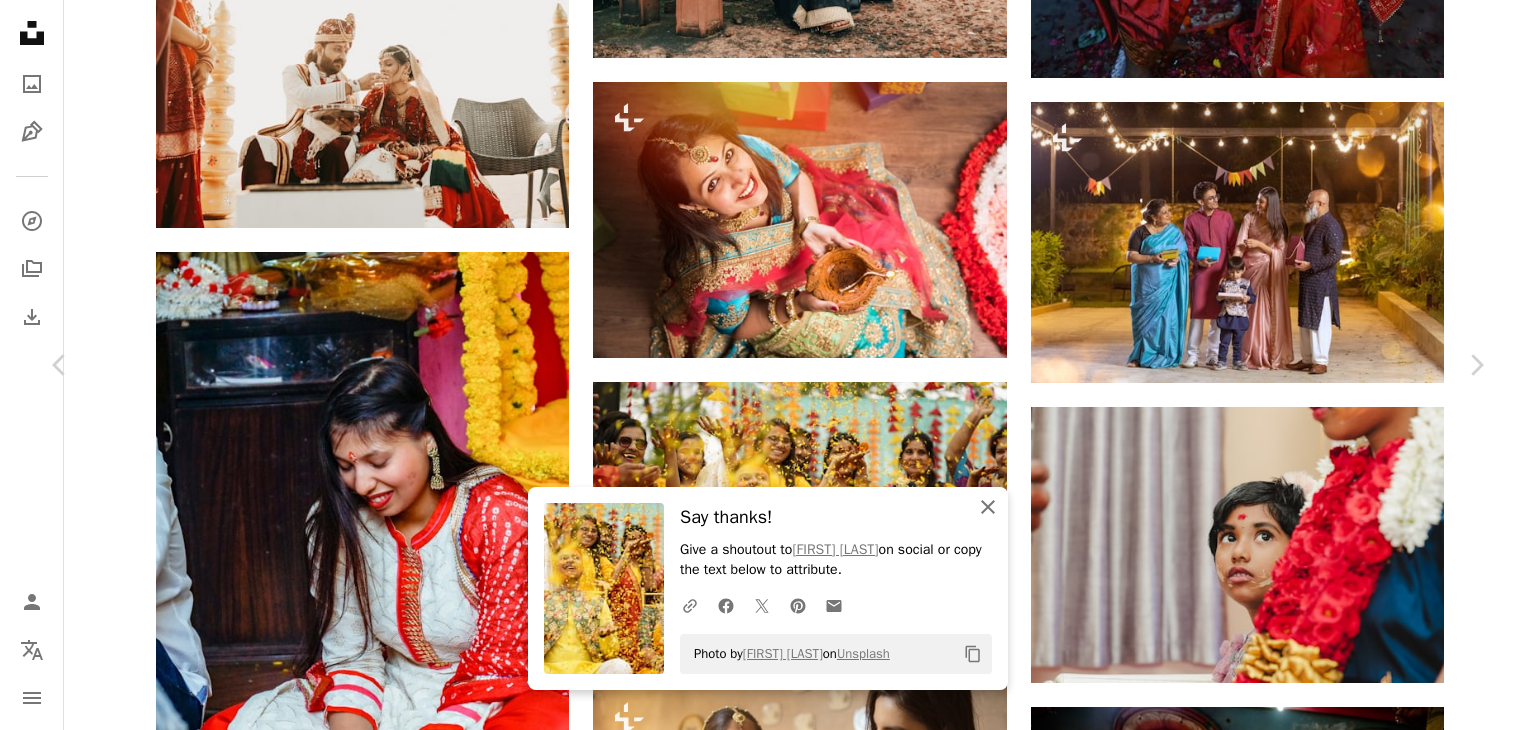 click on "An X shape" 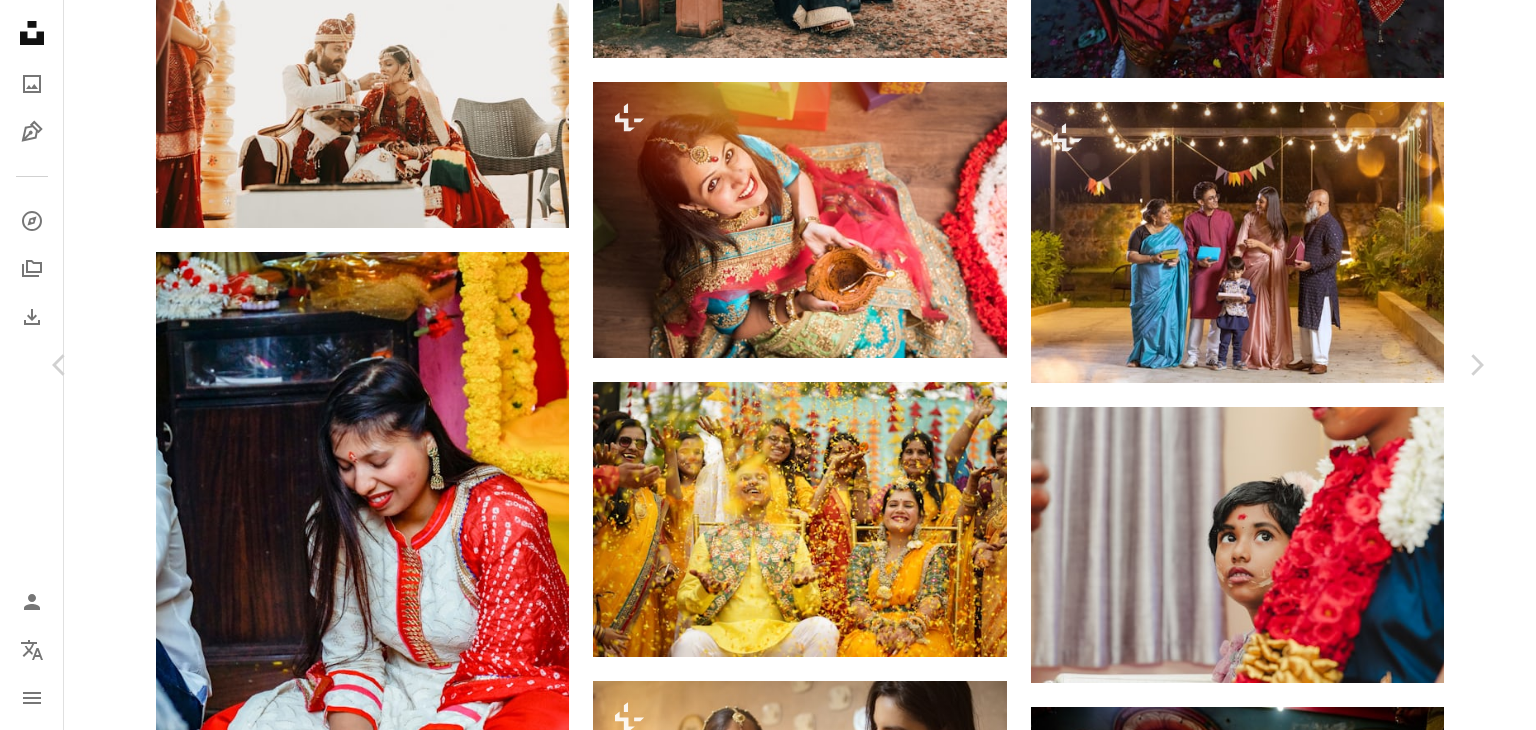 click on "An X shape Chevron left Chevron right [FIRST] [LAST] Available for hire A checkmark inside of a circle A heart A plus sign Download free Chevron down Zoom in Views 6,619 Downloads 86 A forward-right arrow Share Info icon Info More Actions Calendar outlined Published on [MONTH] [DAY], [YEAR] Camera SONY, ILCE-7M3 Safety Free to use under the Unsplash License art human people face painting female clothing smile crowd sunglasses apparel accessory accessories Free stock photos Browse premium related images on iStock | Save 20% with code UNSPLASH20 View more on iStock ↗ Related images A heart A plus sign [FIRST] [LAST] Available for hire A checkmark inside of a circle A heart A plus sign [FIRST] [LAST] For Unsplash+ A lock Download Plus sign for Unsplash+ A heart A plus sign [FIRST] [LAST] For Unsplash+ A lock Download A heart A plus sign [FIRST] [LAST] Available for hire A heart For" at bounding box center (768, 5097) 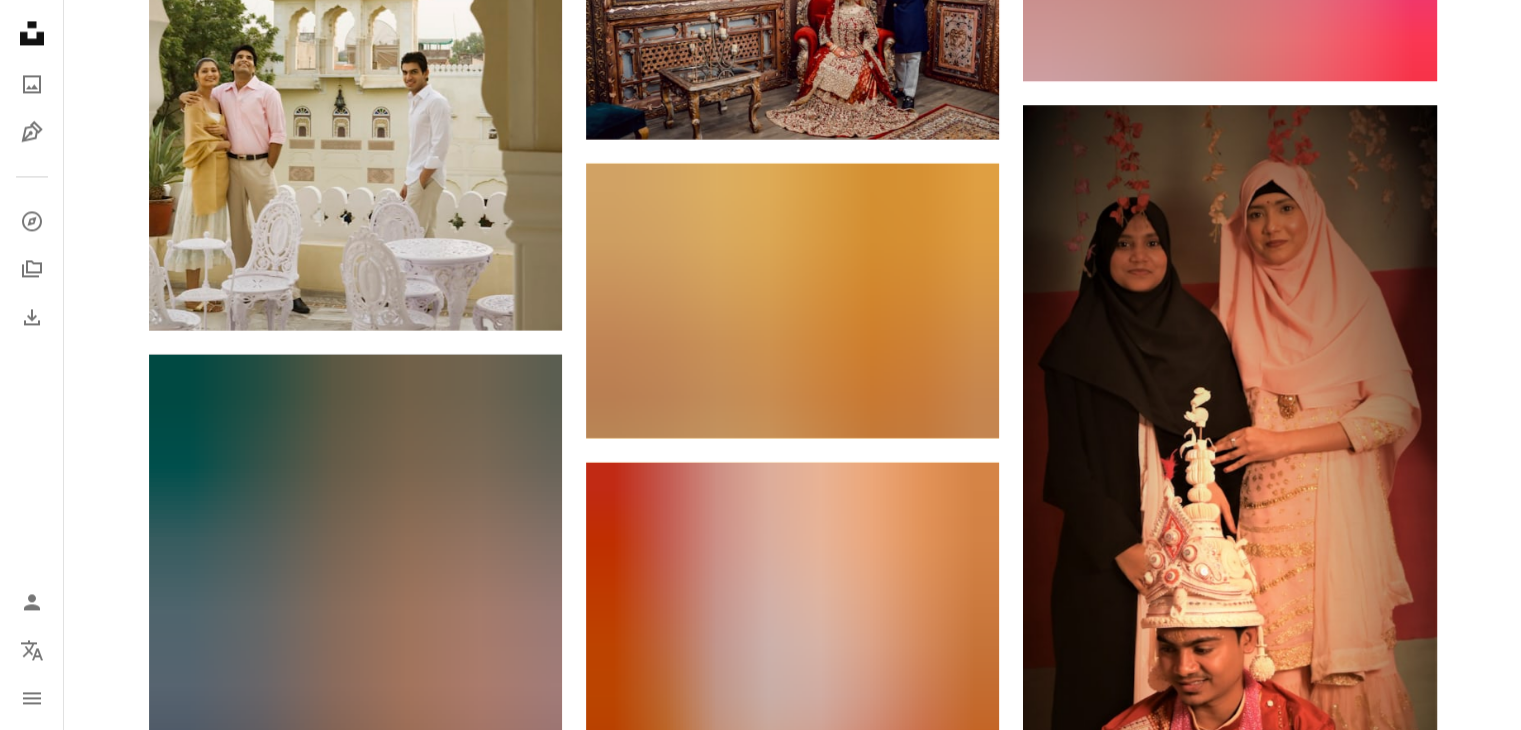scroll, scrollTop: 10200, scrollLeft: 0, axis: vertical 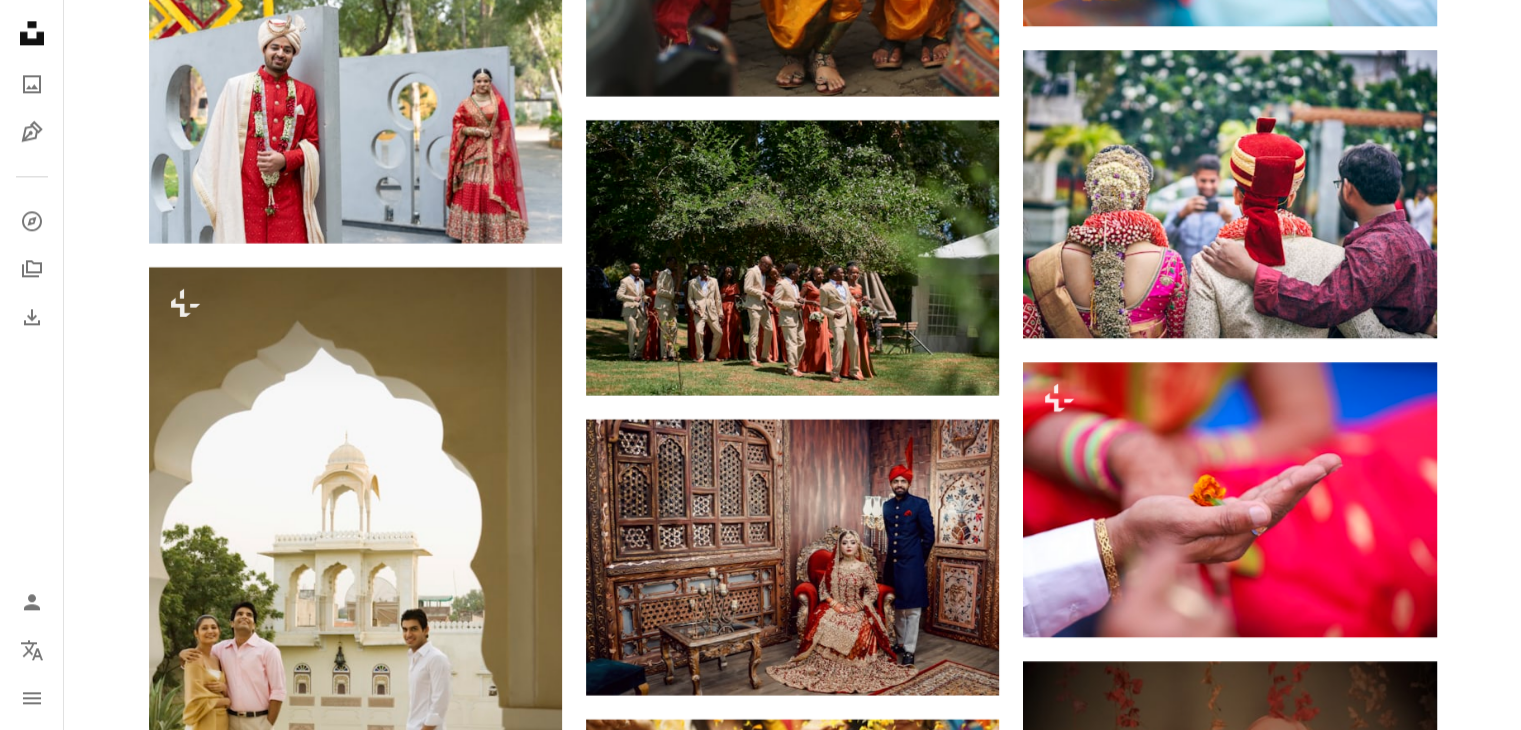 drag, startPoint x: 1517, startPoint y: 325, endPoint x: 1535, endPoint y: 93, distance: 232.69724 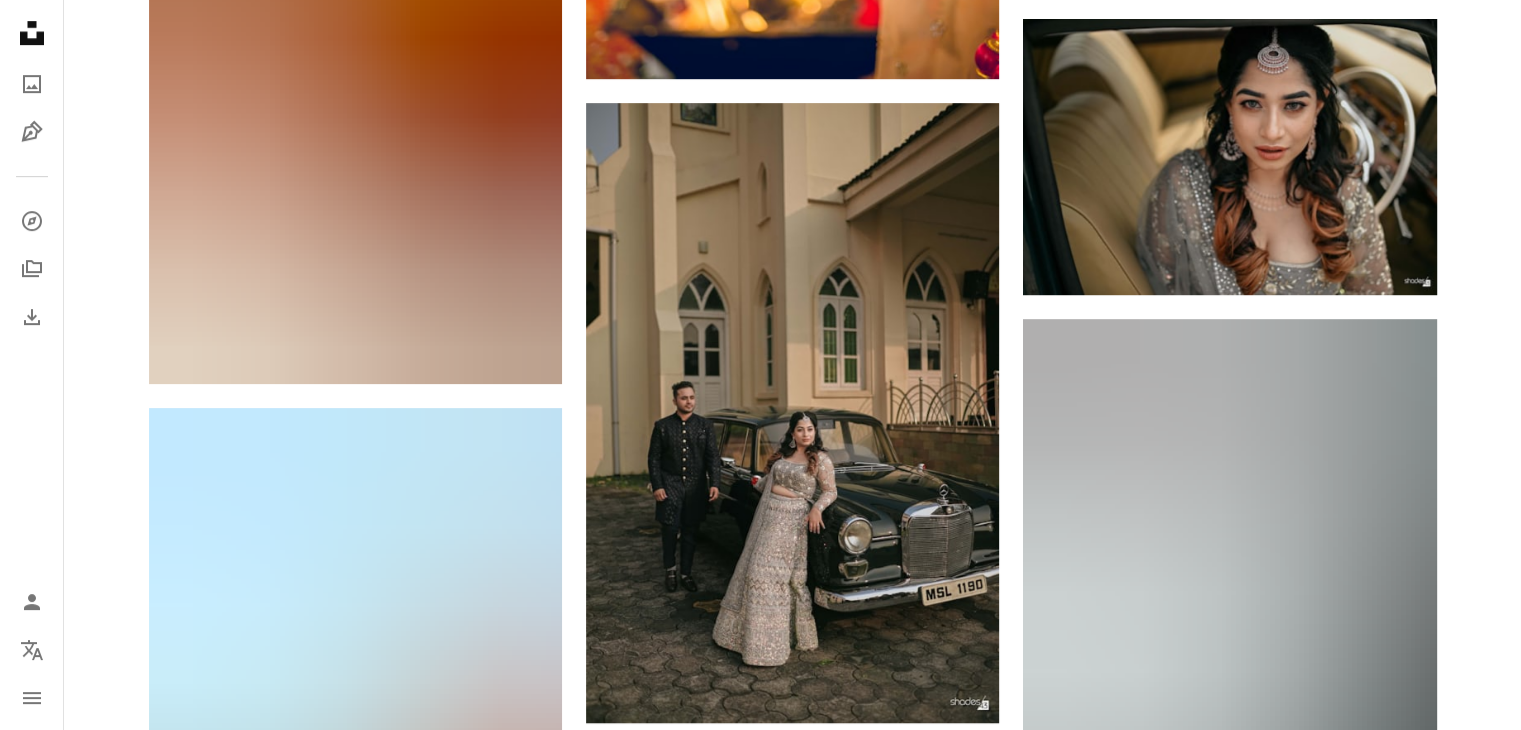 scroll, scrollTop: 0, scrollLeft: 0, axis: both 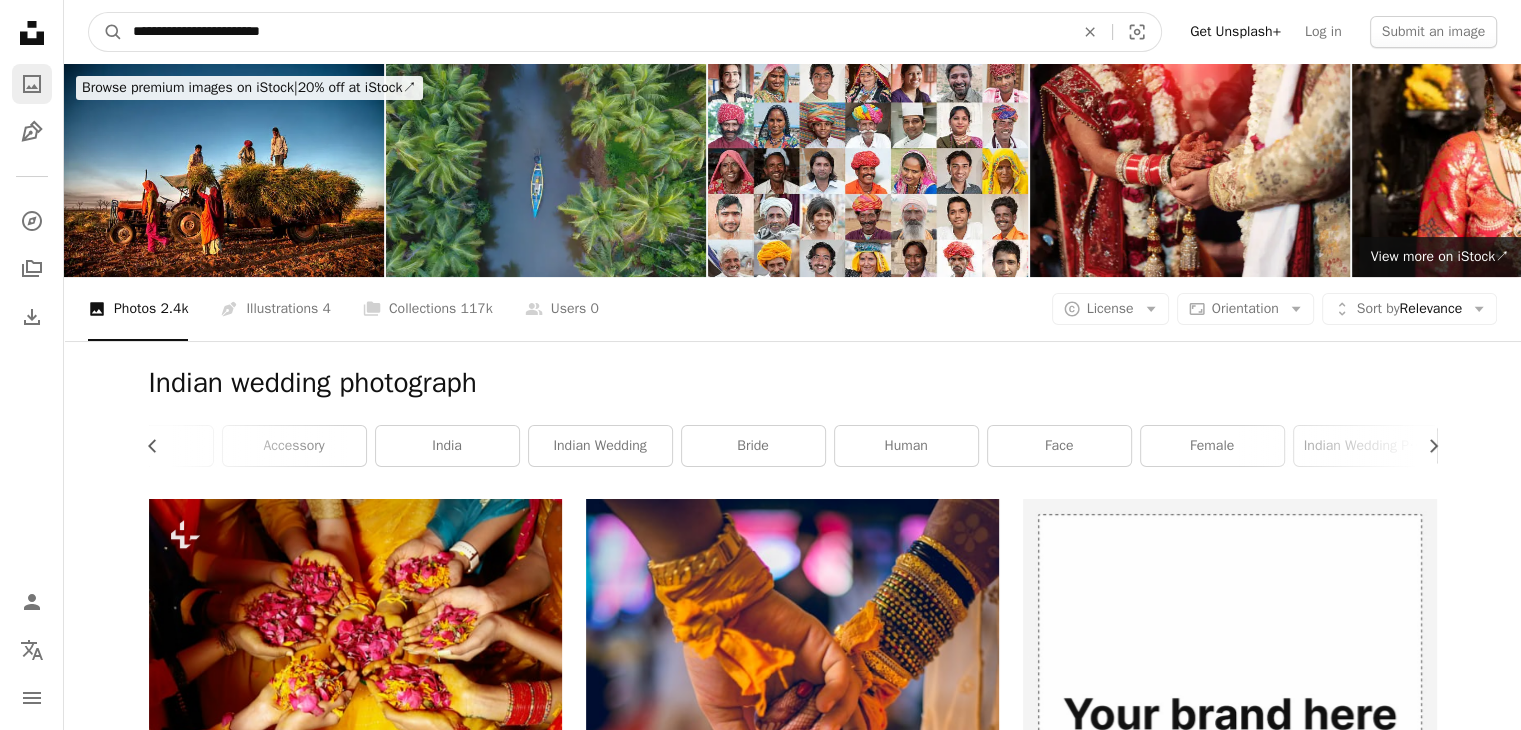 drag, startPoint x: 230, startPoint y: 38, endPoint x: 16, endPoint y: 69, distance: 216.23367 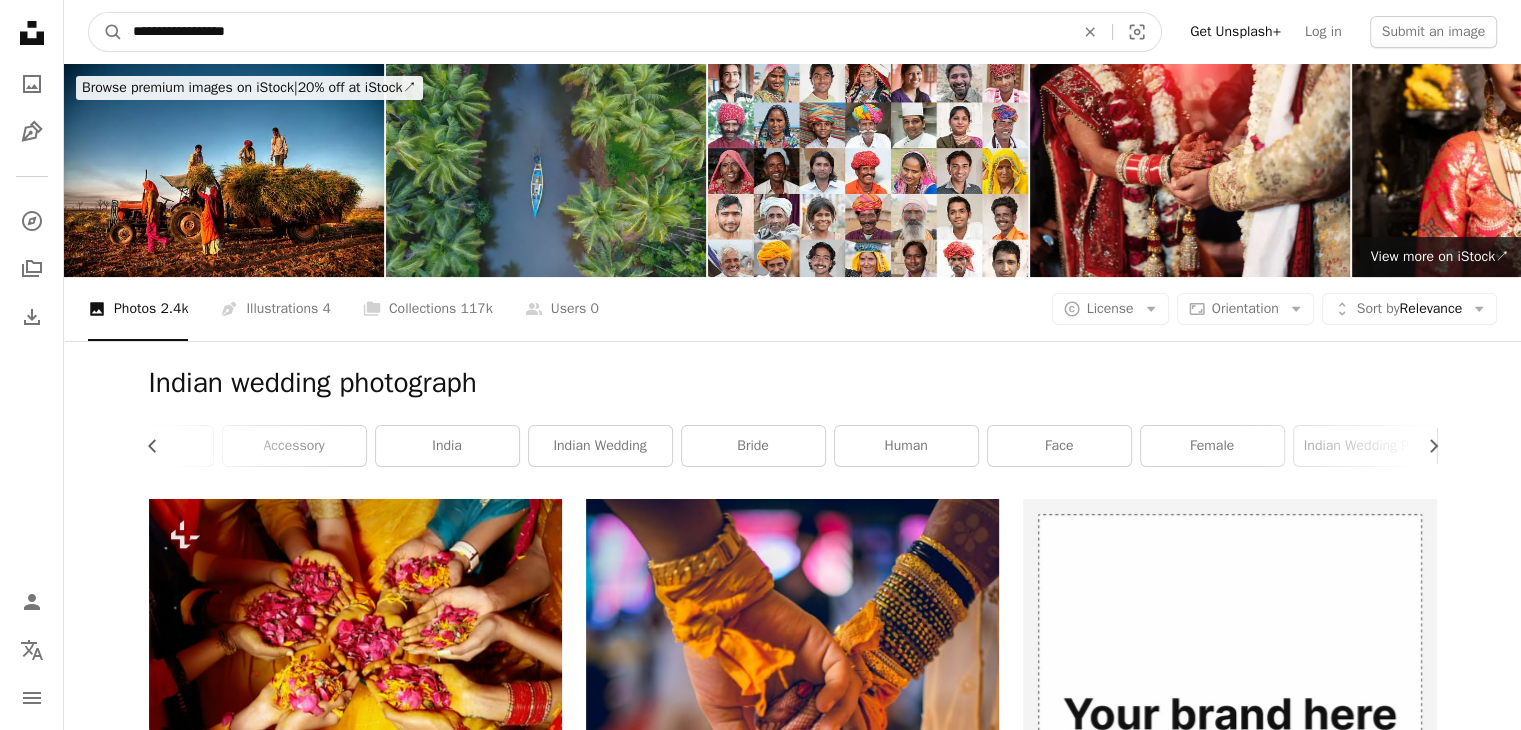 type on "**********" 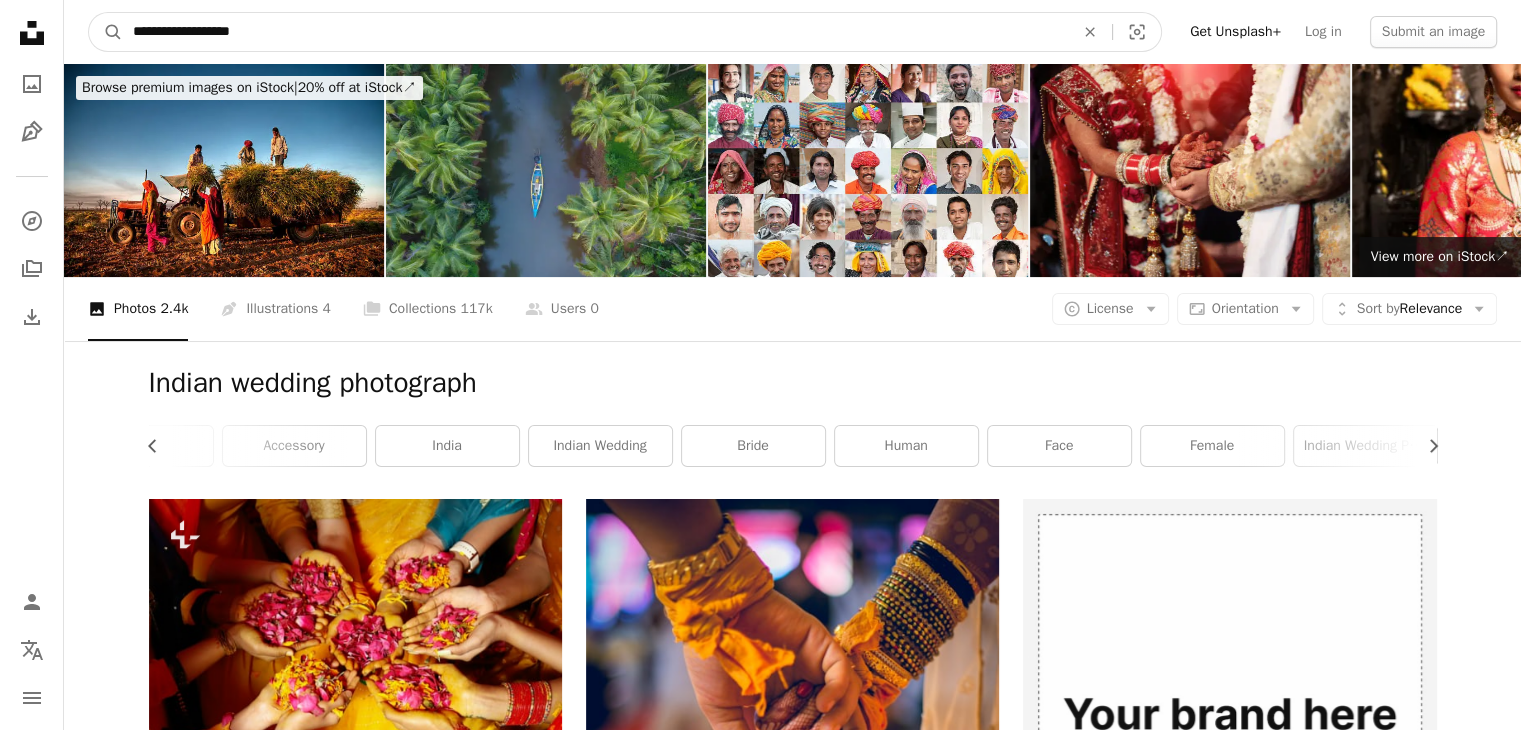 click on "A magnifying glass" at bounding box center [106, 32] 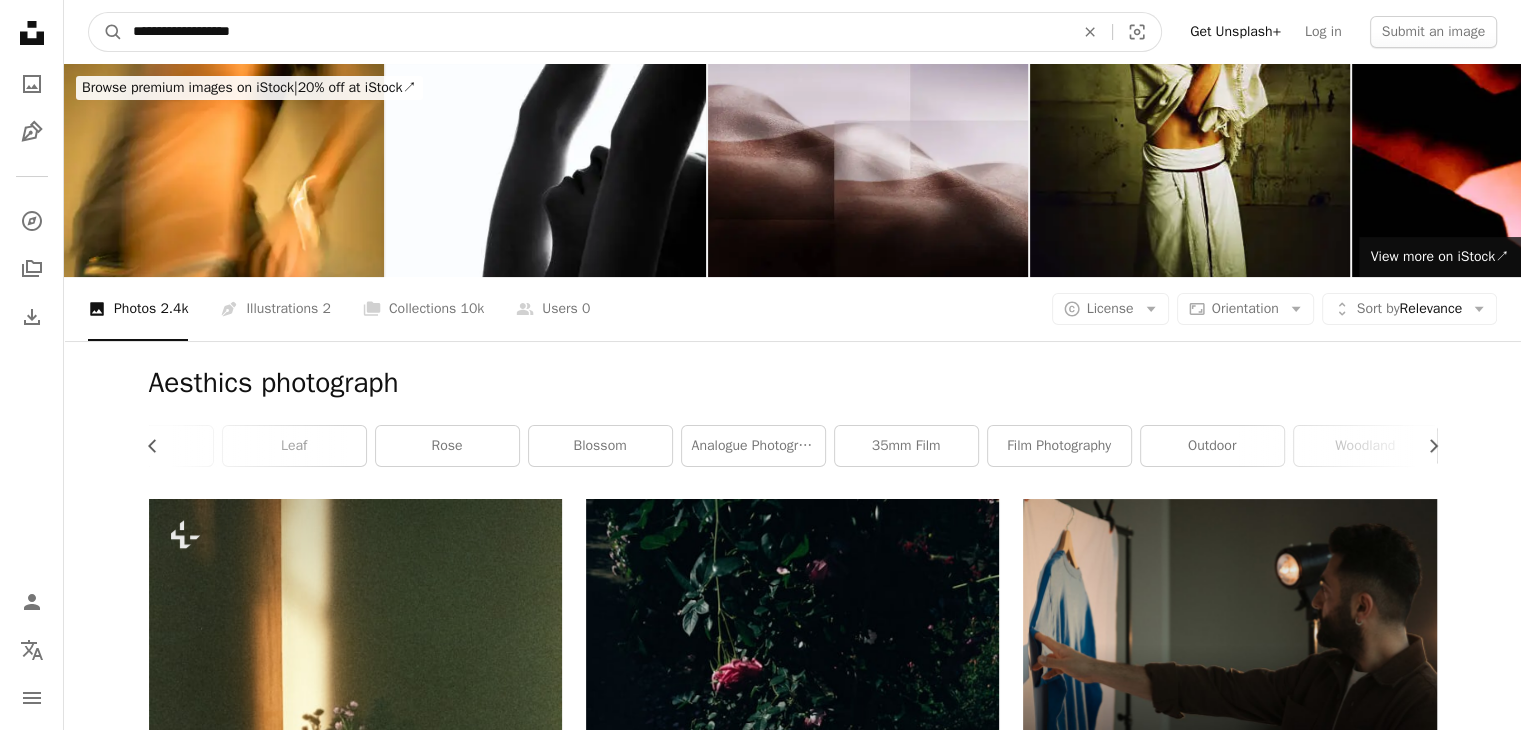 click on "**********" at bounding box center [595, 32] 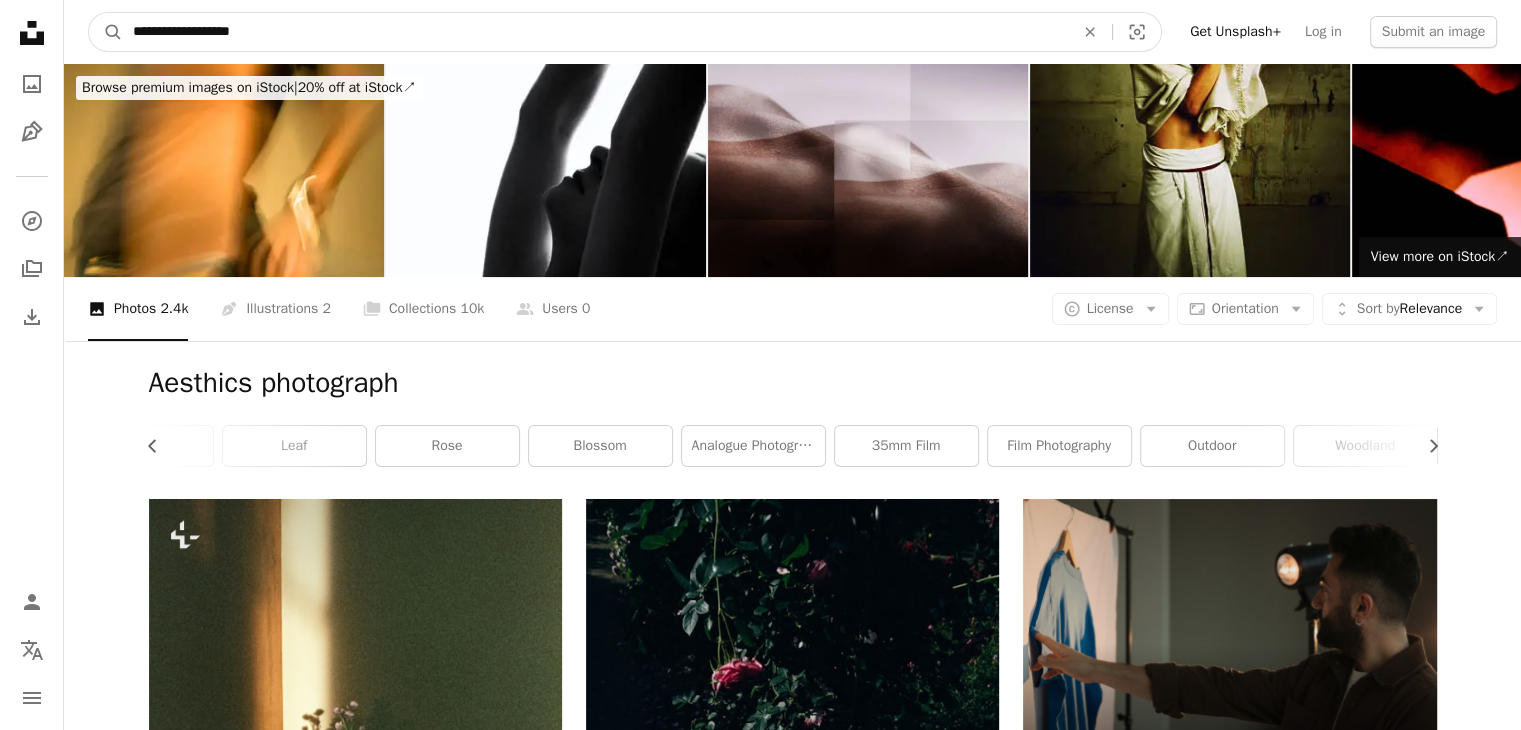 type on "**********" 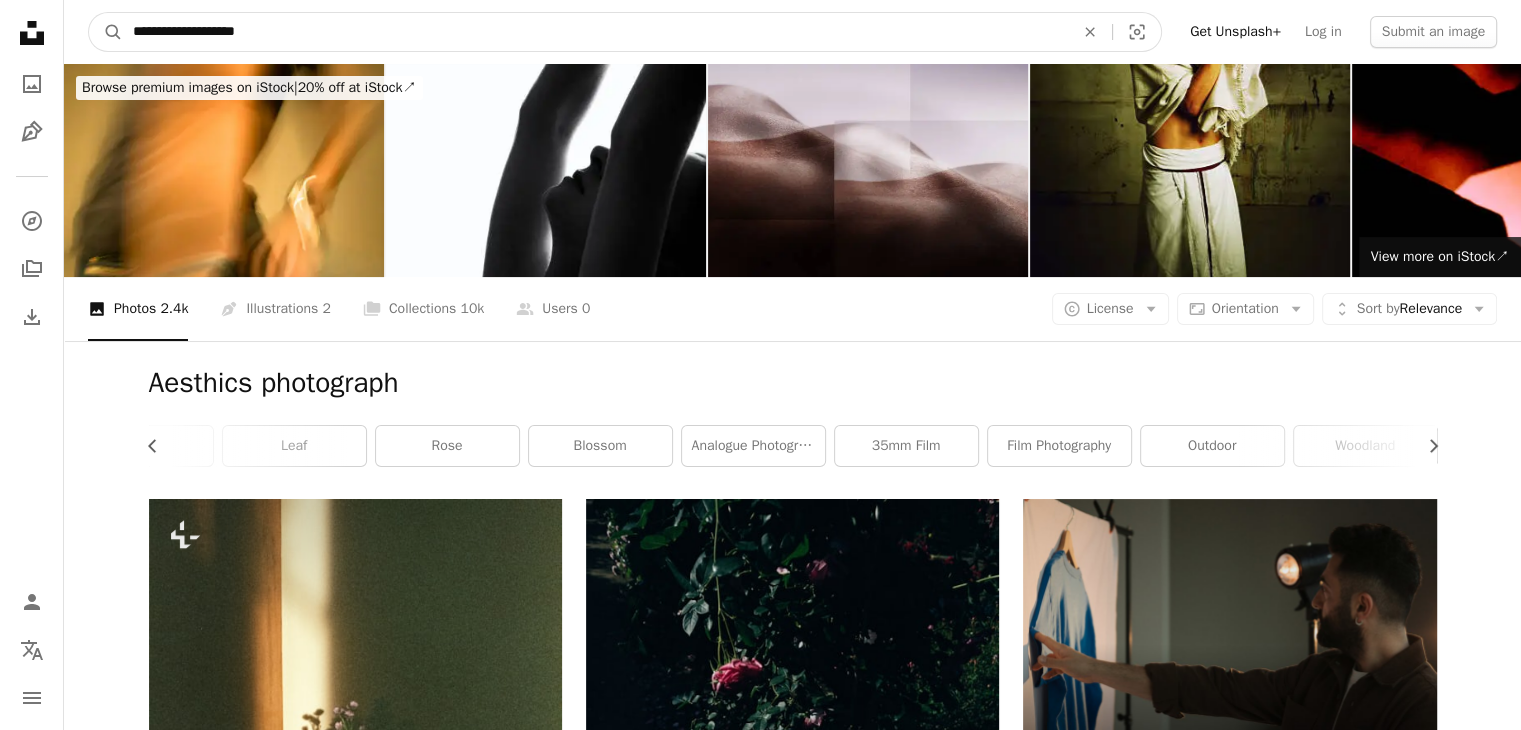 click on "A magnifying glass" at bounding box center [106, 32] 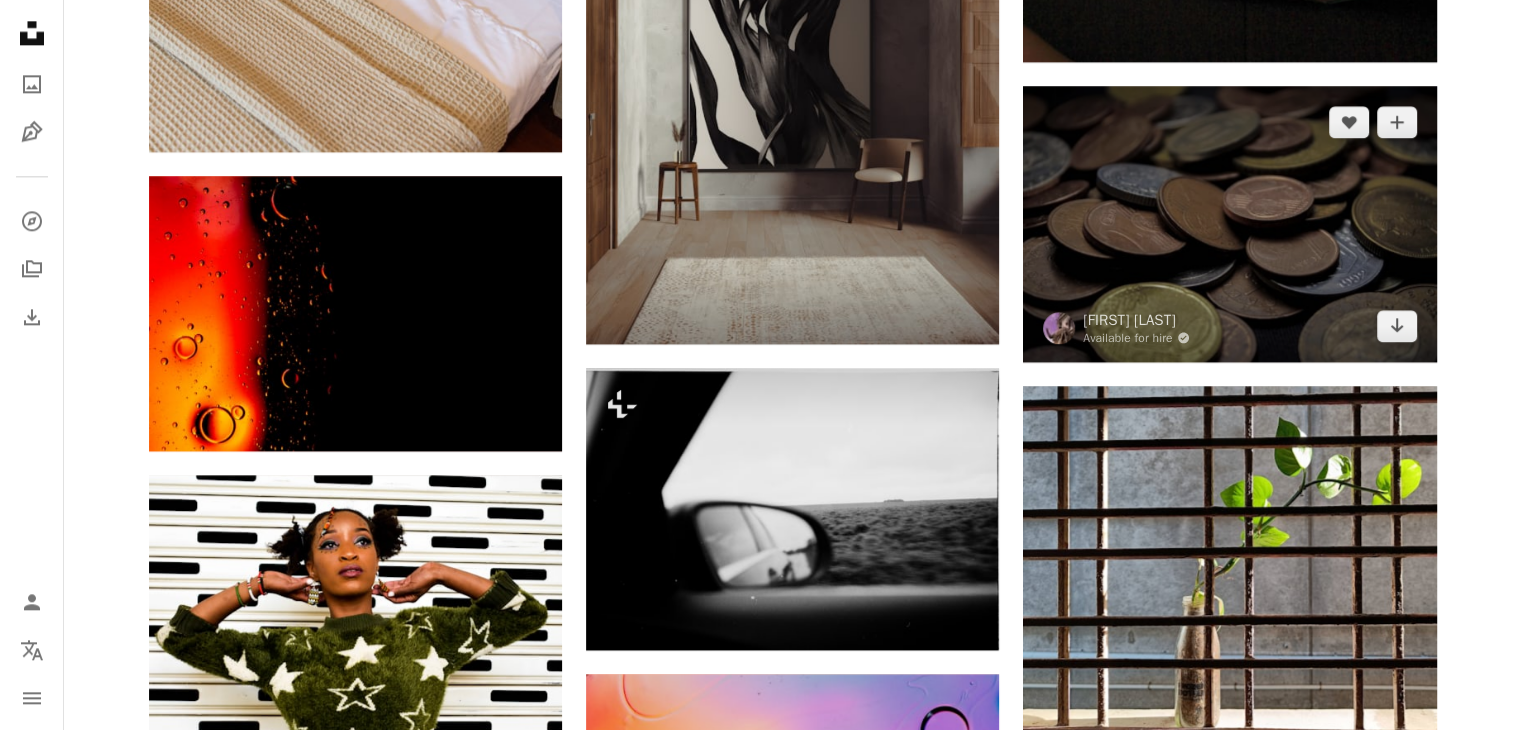 scroll, scrollTop: 2500, scrollLeft: 0, axis: vertical 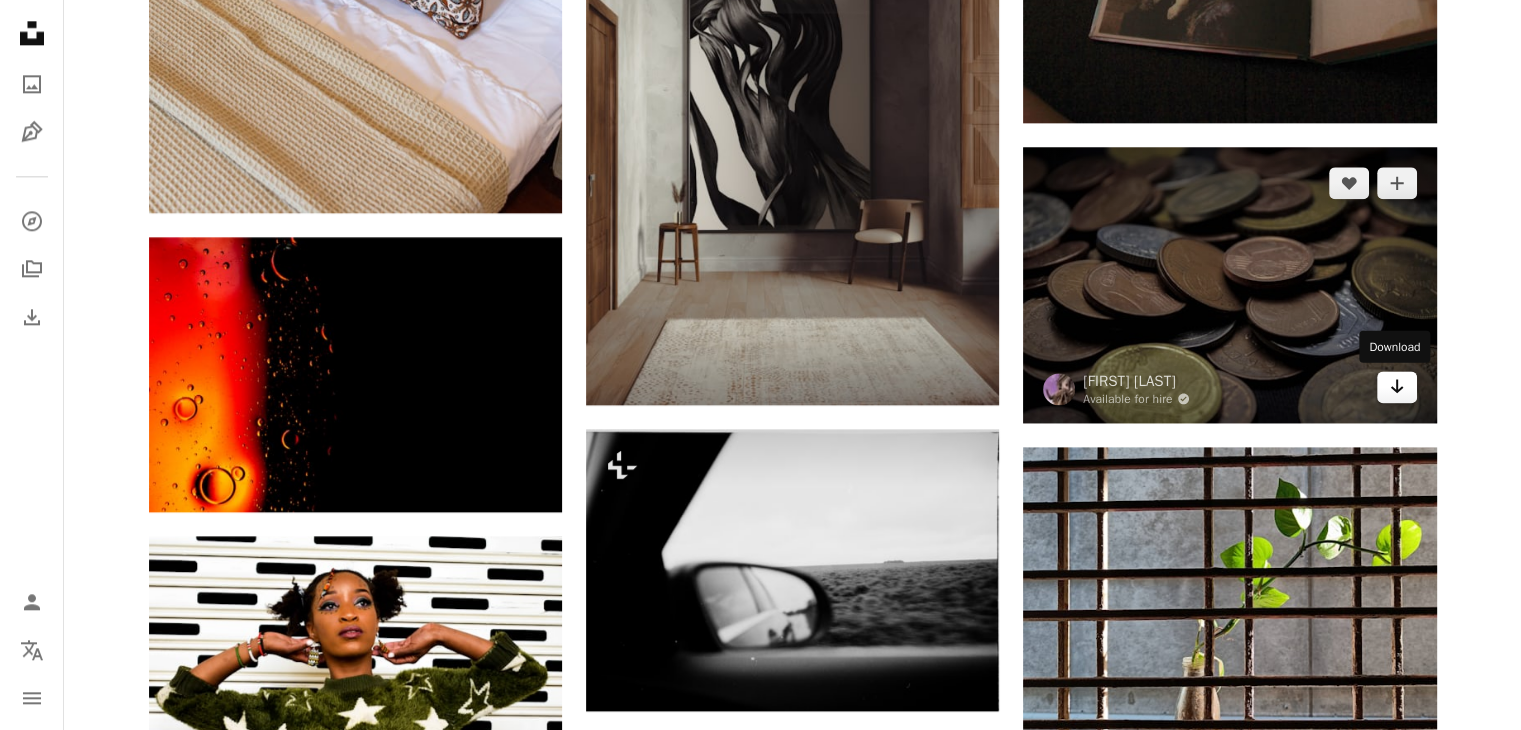 click on "Arrow pointing down" 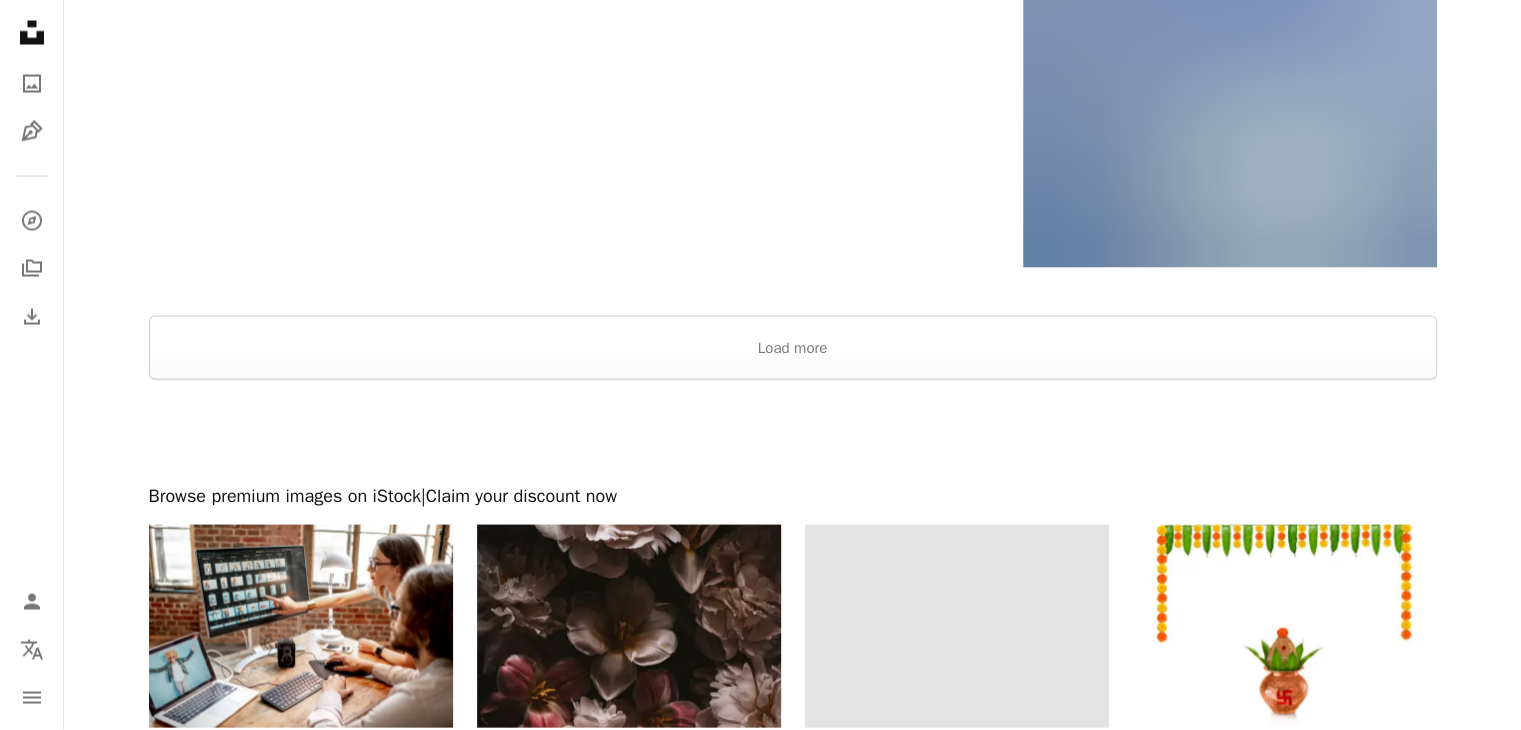 scroll, scrollTop: 3971, scrollLeft: 0, axis: vertical 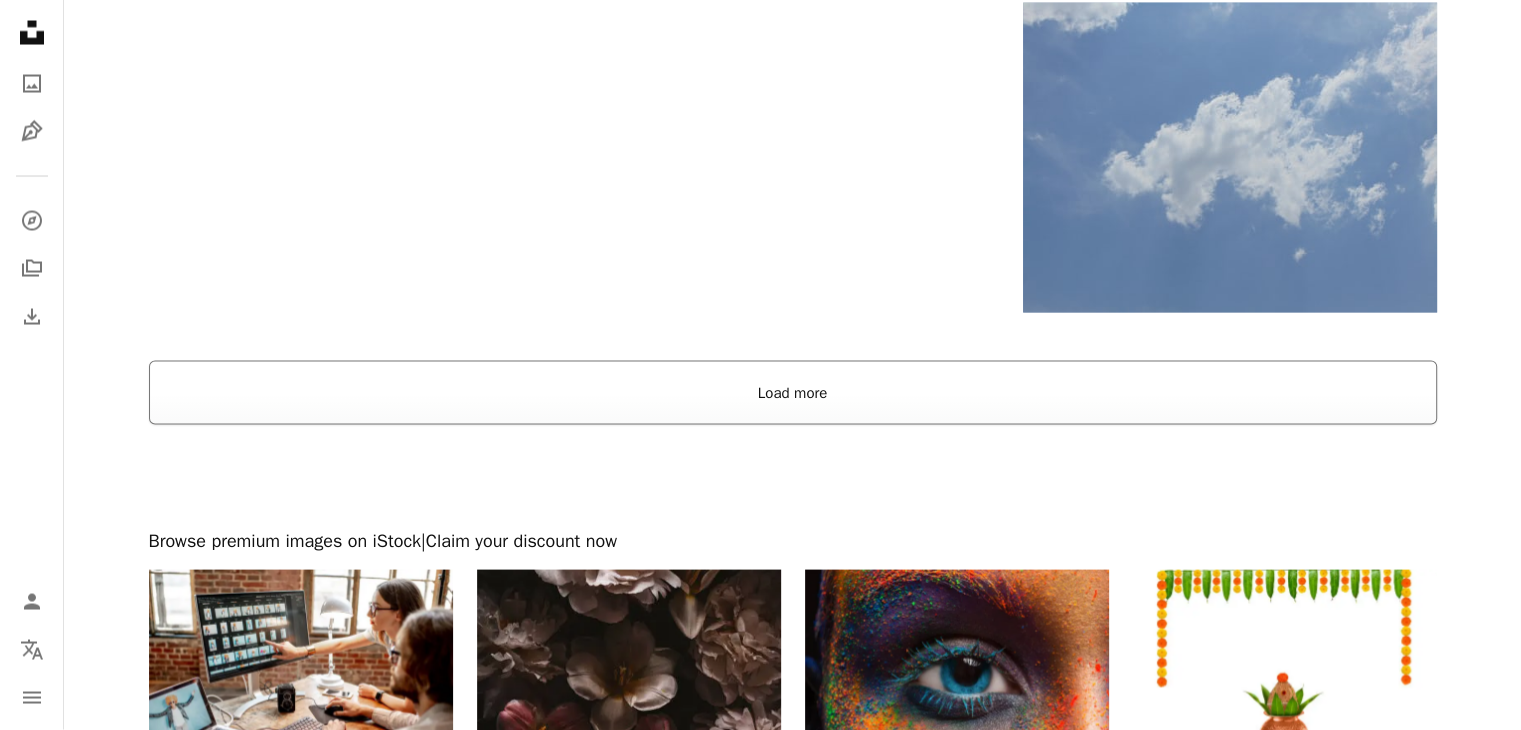 click on "Load more" at bounding box center [793, 393] 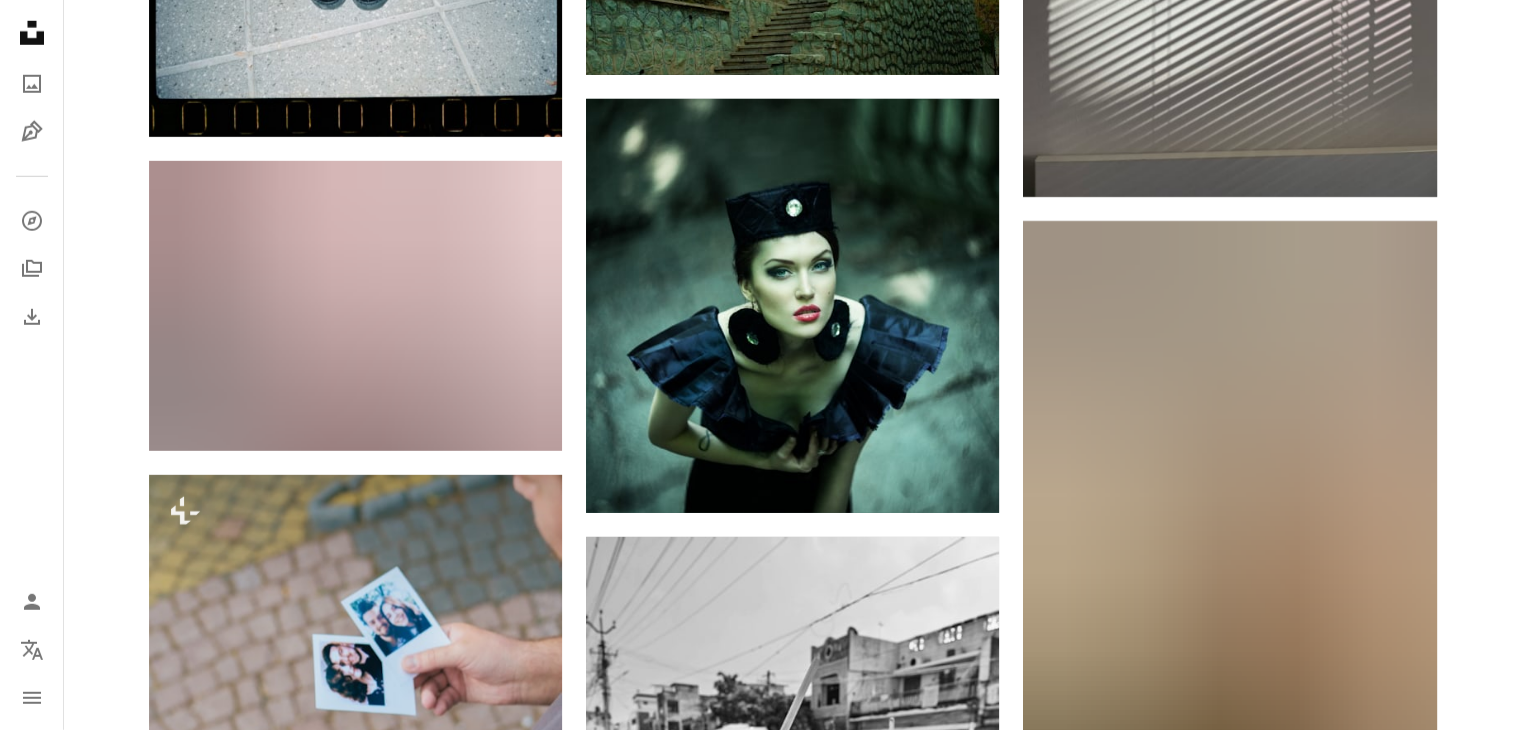 scroll, scrollTop: 6071, scrollLeft: 0, axis: vertical 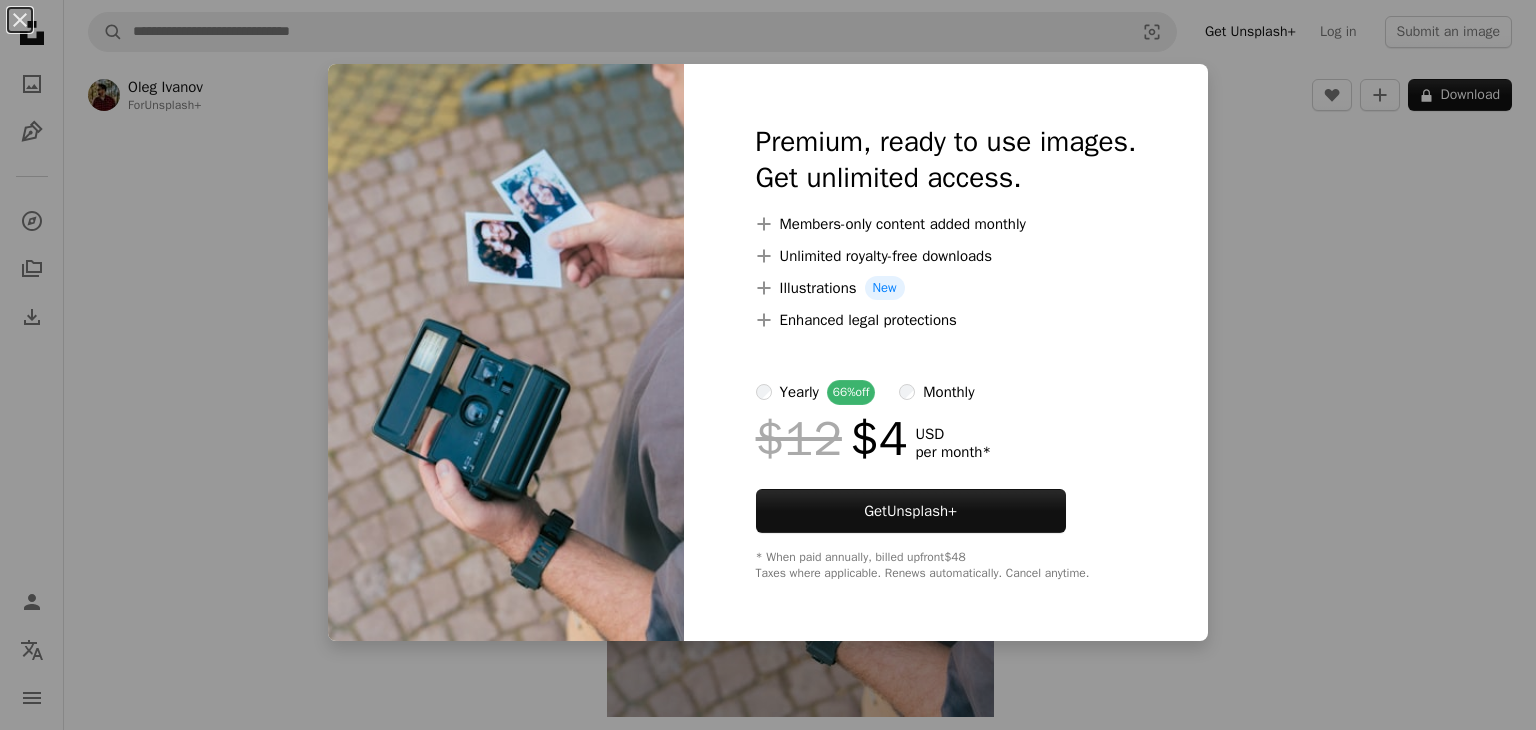 click on "An X shape Premium, ready to use images. Get unlimited access. A plus sign Members-only content added monthly A plus sign Unlimited royalty-free downloads A plus sign Illustrations  New A plus sign Enhanced legal protections yearly 66%  off monthly $12   $4 USD per month * Get  Unsplash+ * When paid annually, billed upfront  $48 Taxes where applicable. Renews automatically. Cancel anytime." at bounding box center (768, 365) 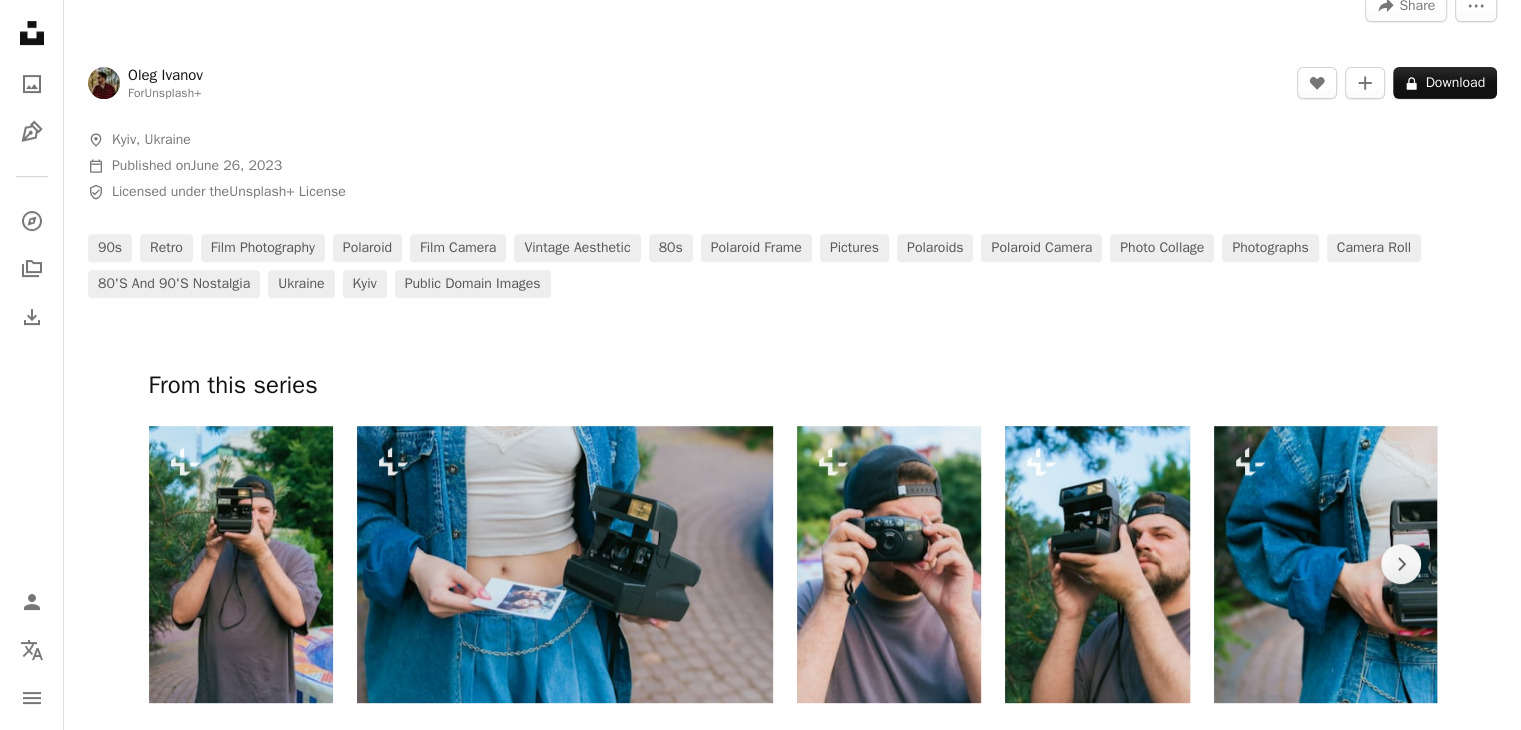scroll, scrollTop: 800, scrollLeft: 0, axis: vertical 